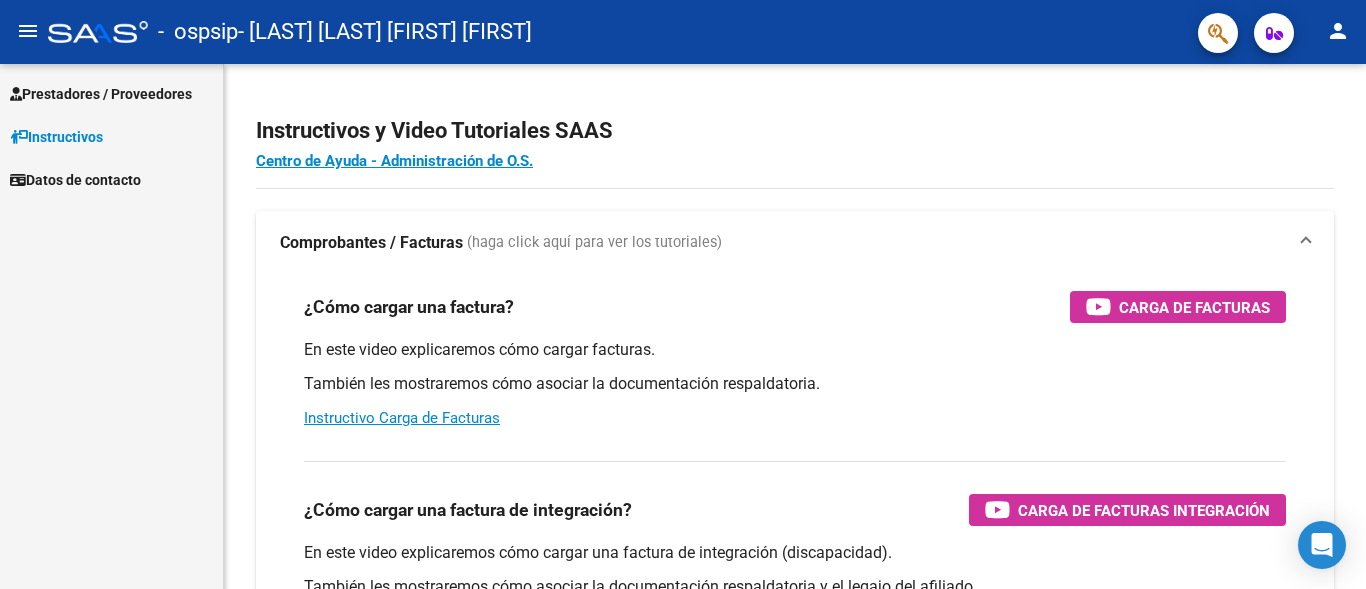 scroll, scrollTop: 0, scrollLeft: 0, axis: both 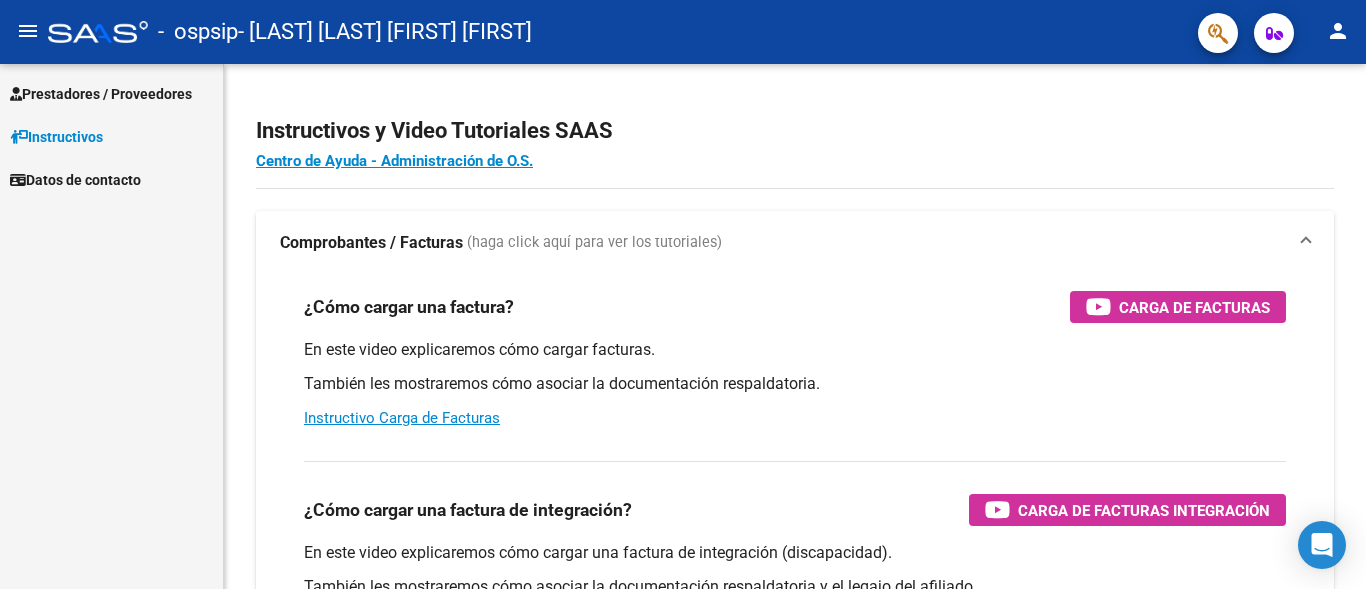 click on "Prestadores / Proveedores" at bounding box center [101, 94] 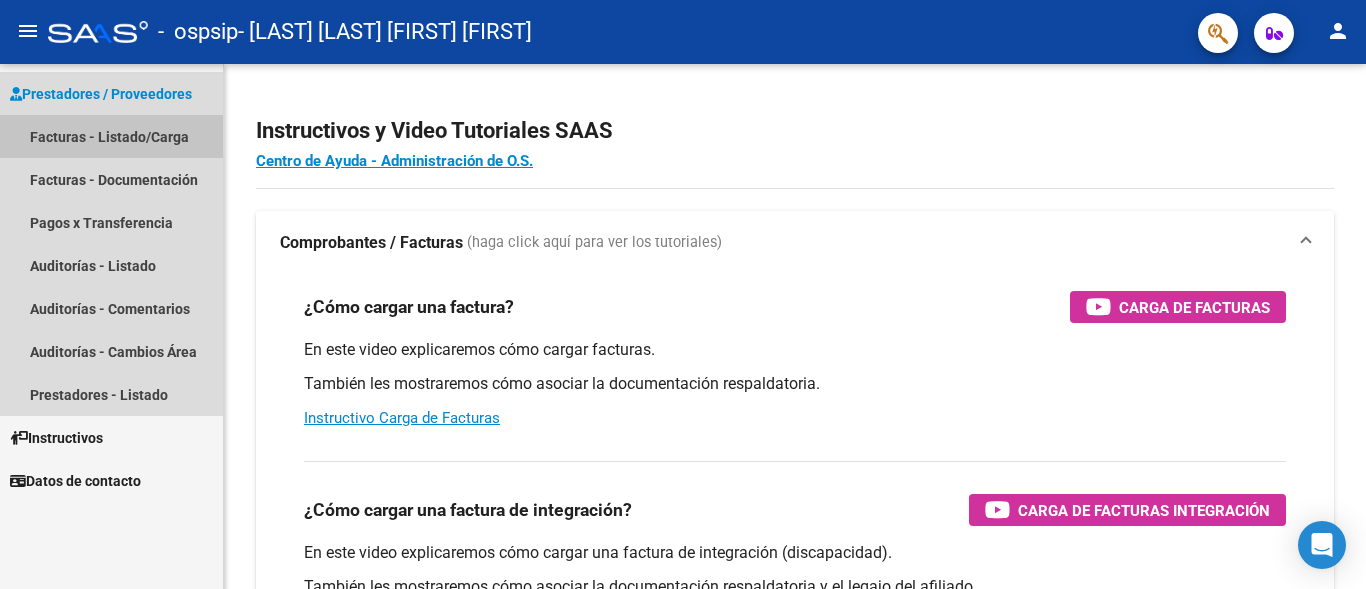 click on "Facturas - Listado/Carga" at bounding box center [111, 136] 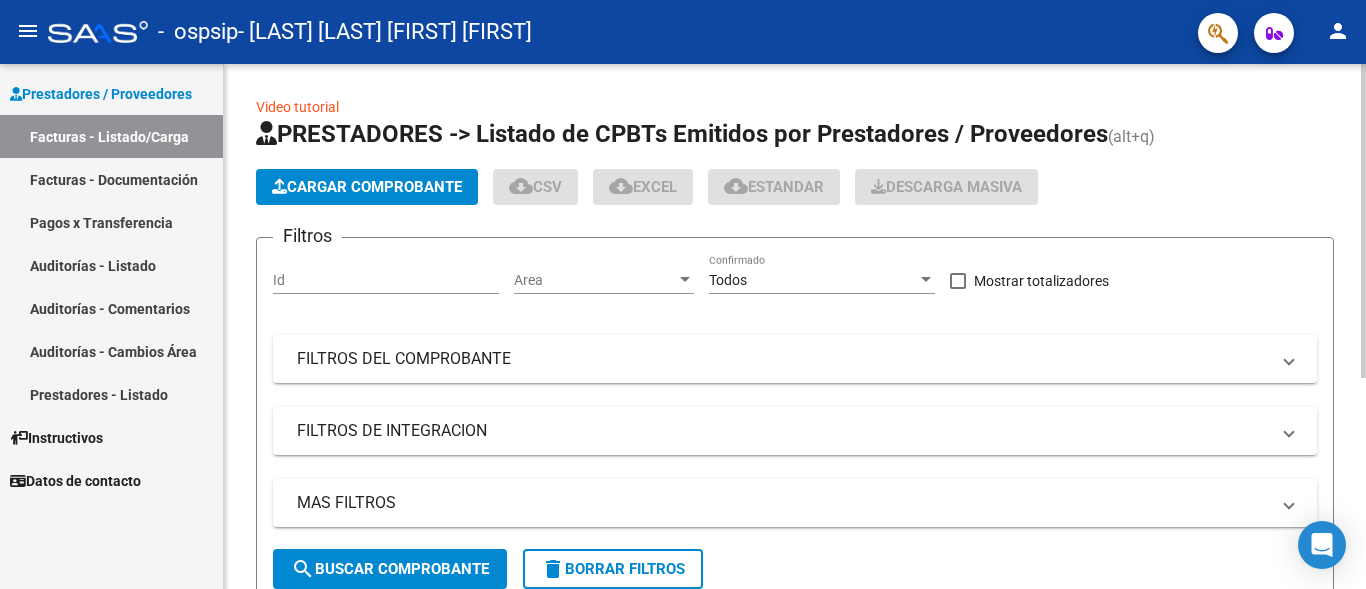 click on "Cargar Comprobante" 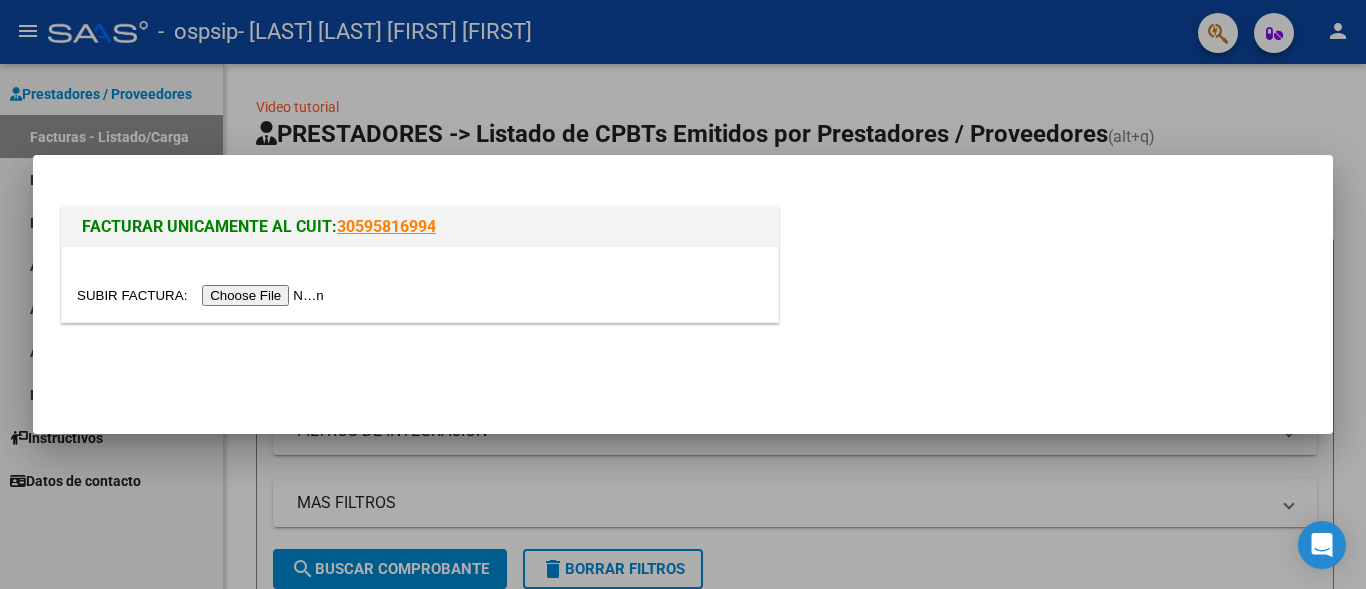 click at bounding box center (203, 295) 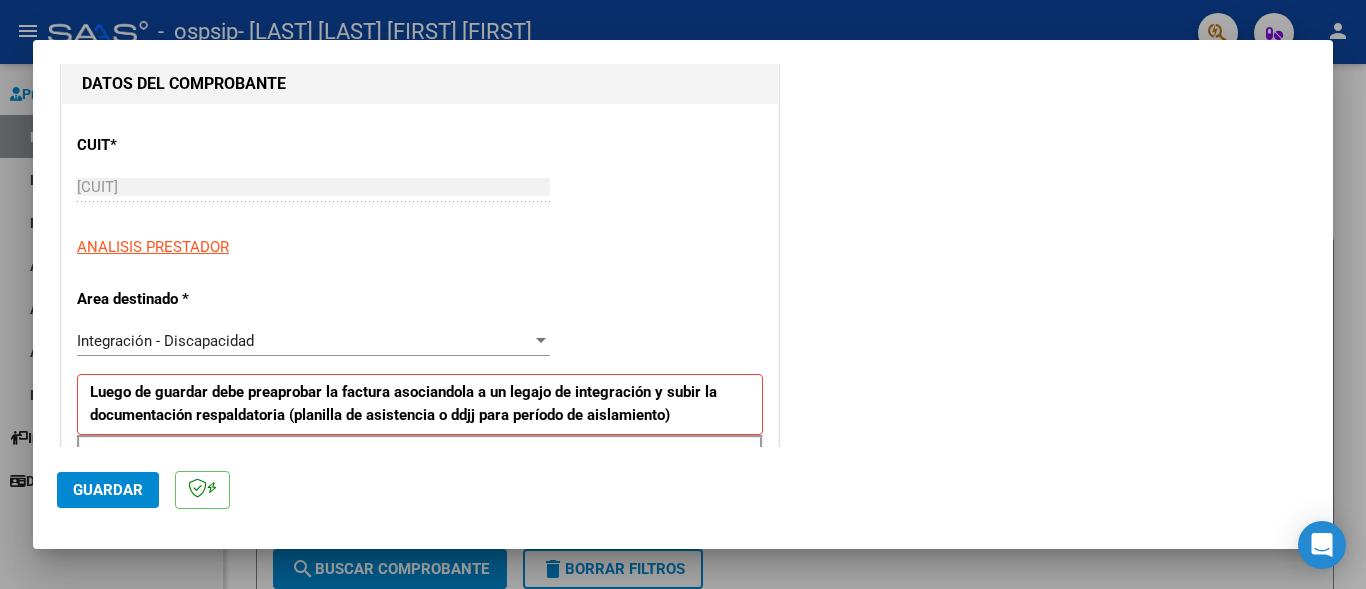 scroll, scrollTop: 320, scrollLeft: 0, axis: vertical 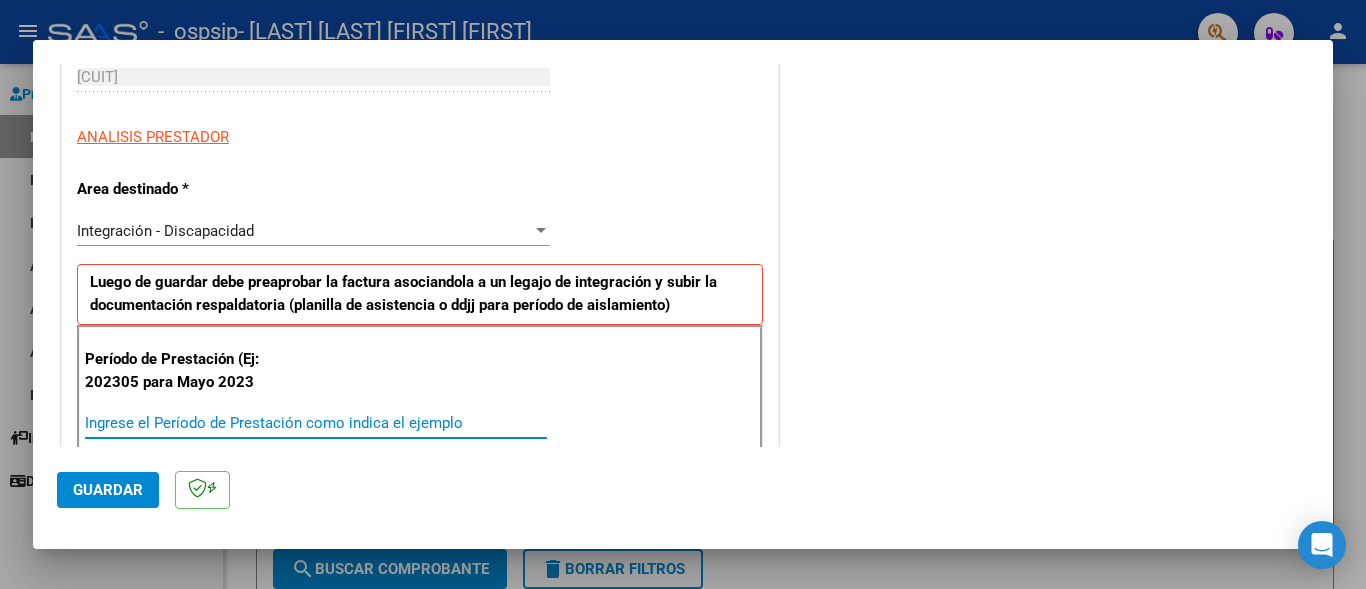 click on "Ingrese el Período de Prestación como indica el ejemplo" at bounding box center [316, 423] 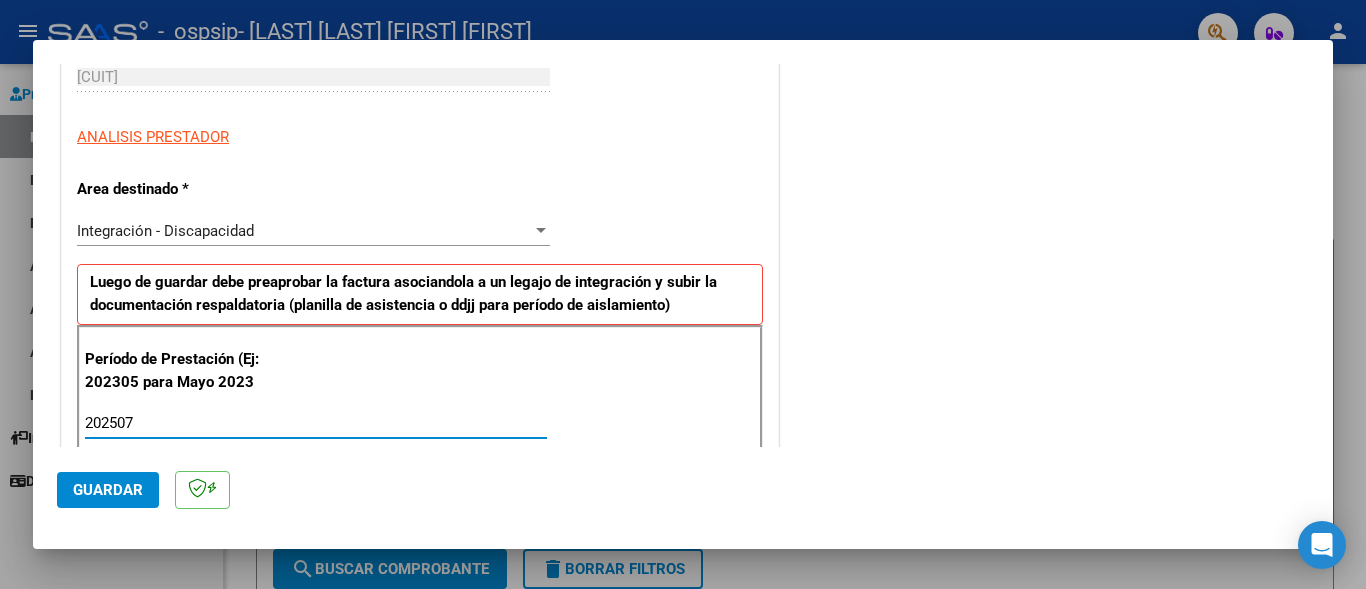 type on "202507" 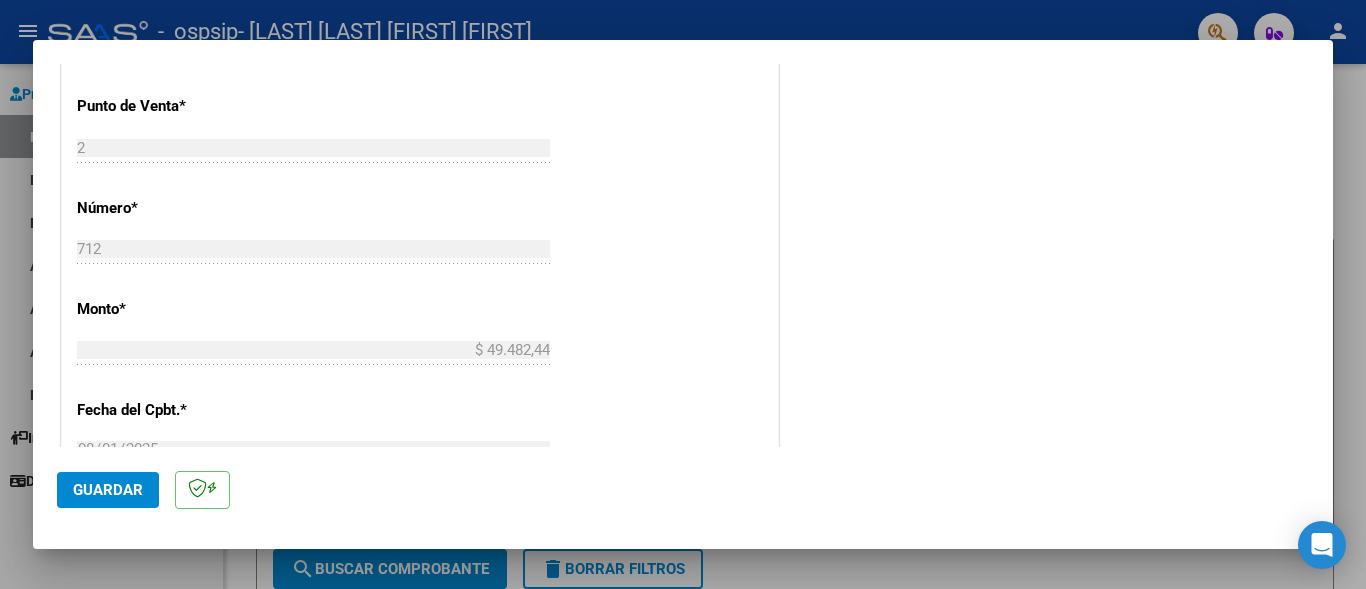 scroll, scrollTop: 840, scrollLeft: 0, axis: vertical 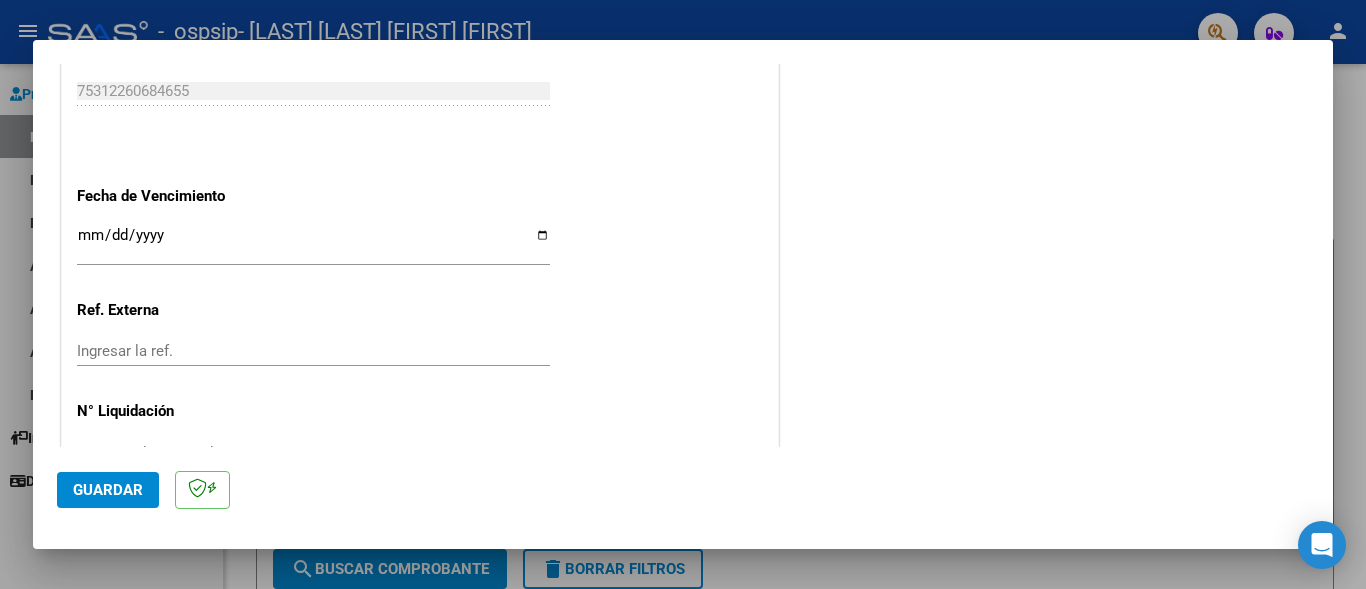 click on "Ingresar la fecha" at bounding box center [313, 243] 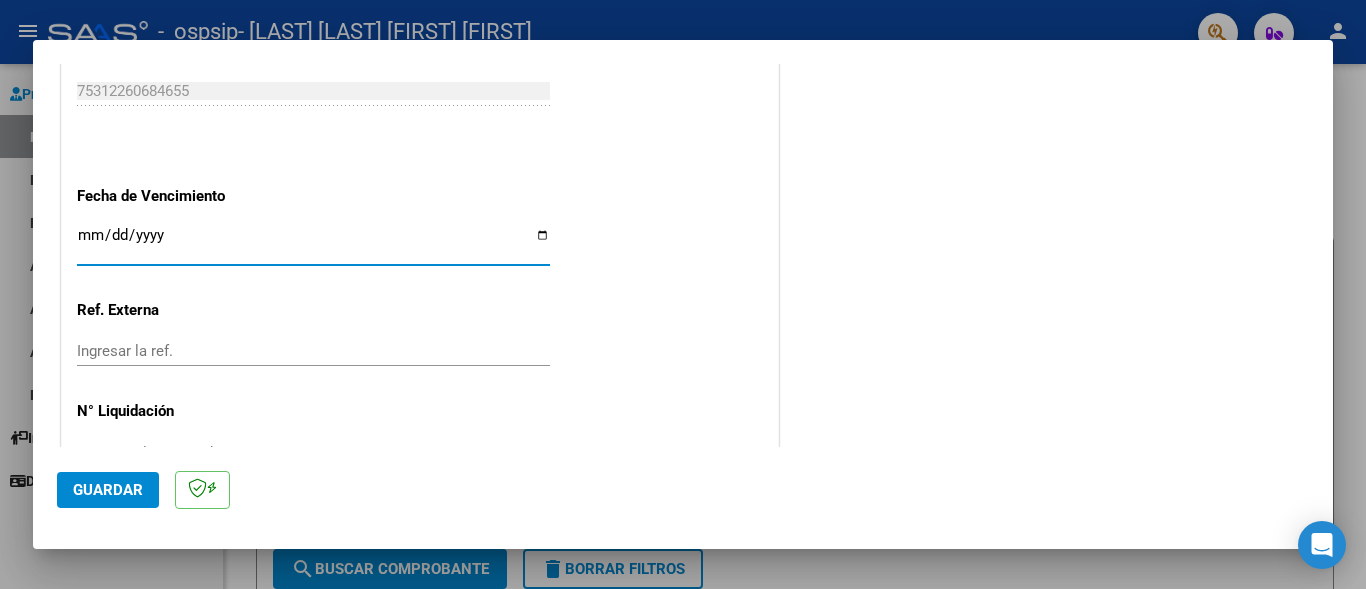 type on "2025-08-11" 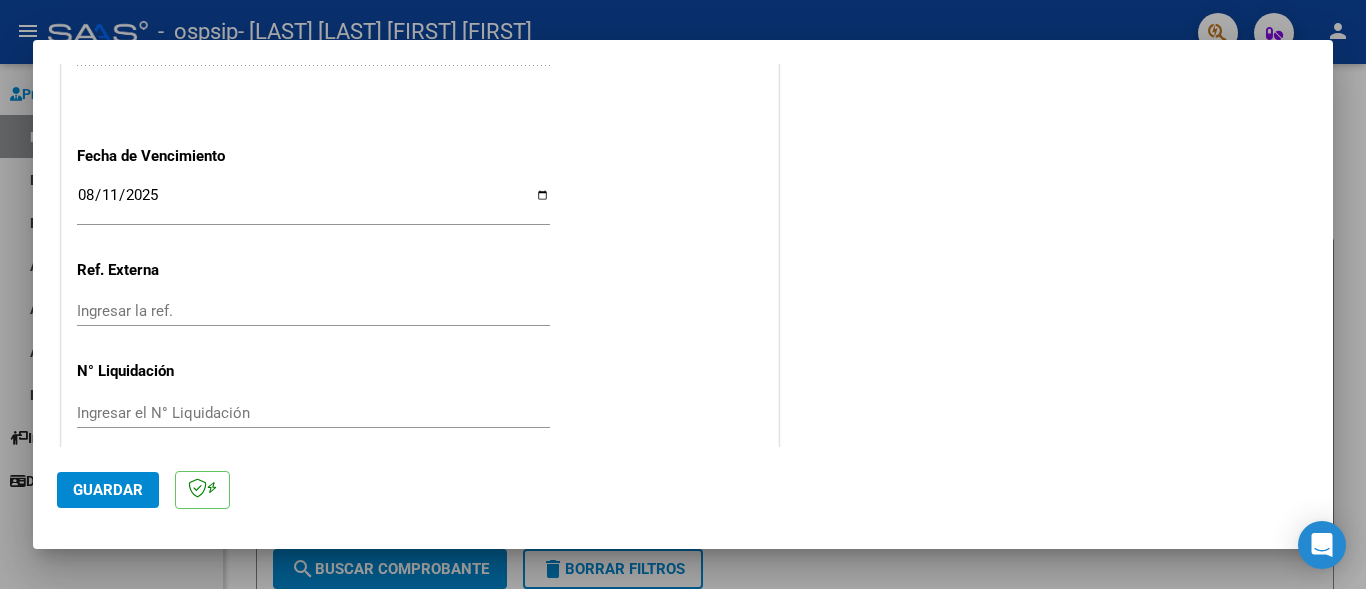 scroll, scrollTop: 1339, scrollLeft: 0, axis: vertical 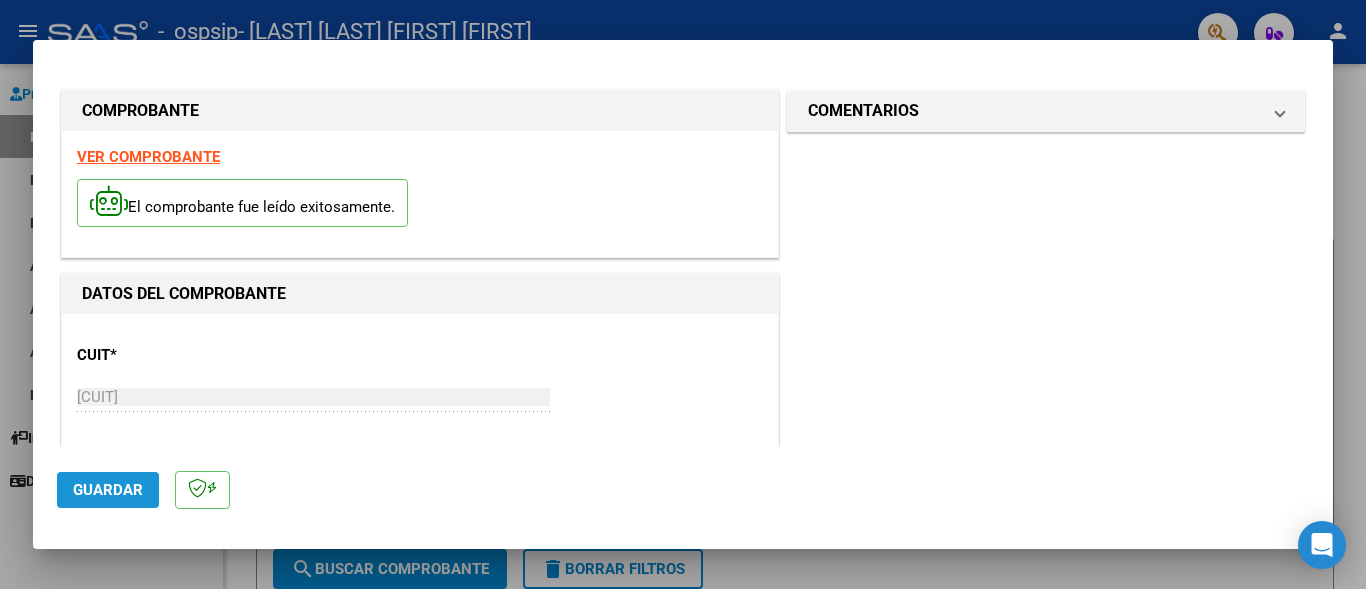 click on "Guardar" 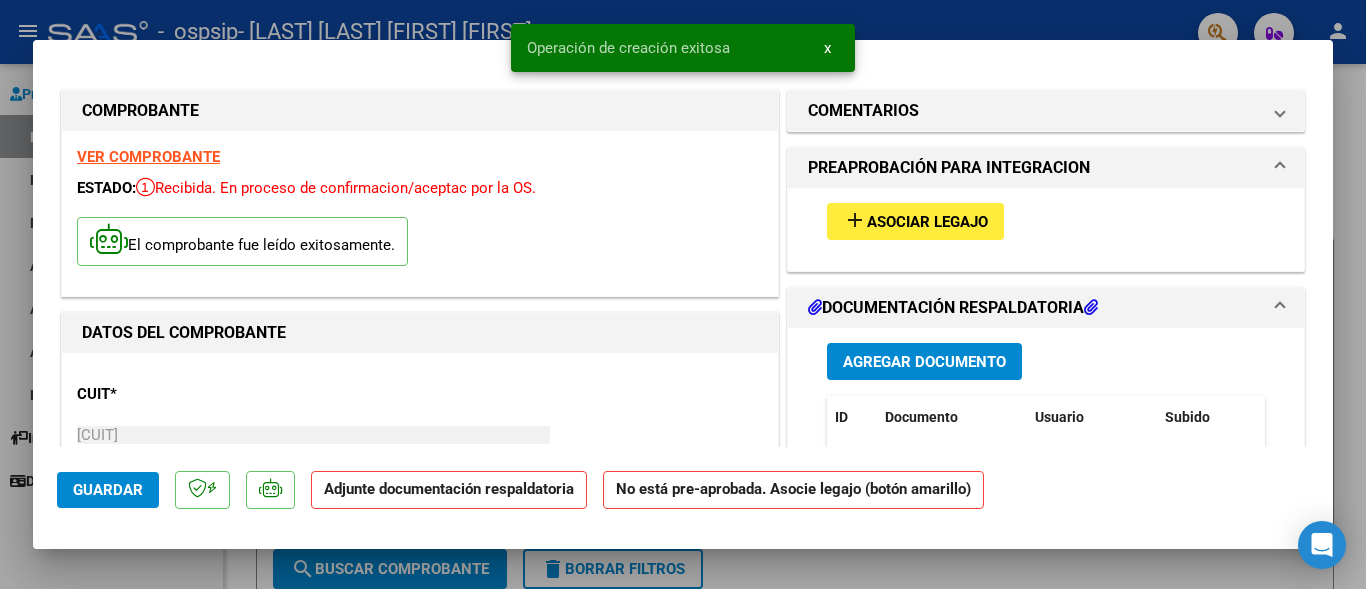 click on "Asociar Legajo" at bounding box center [927, 222] 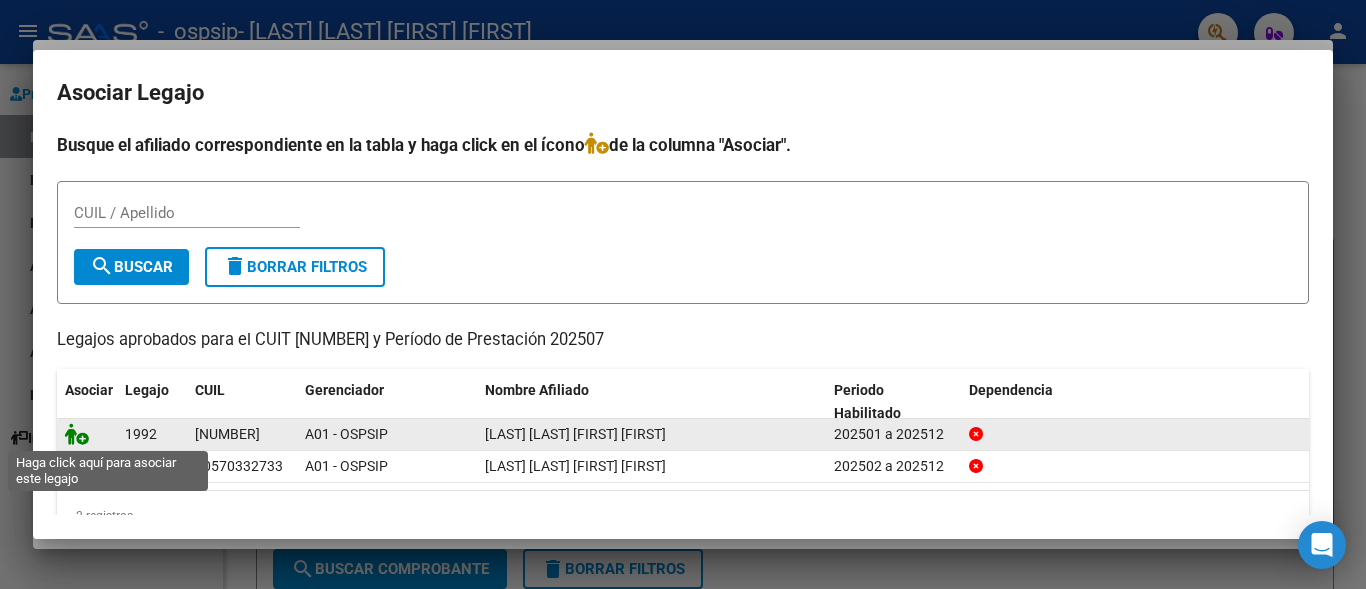 click 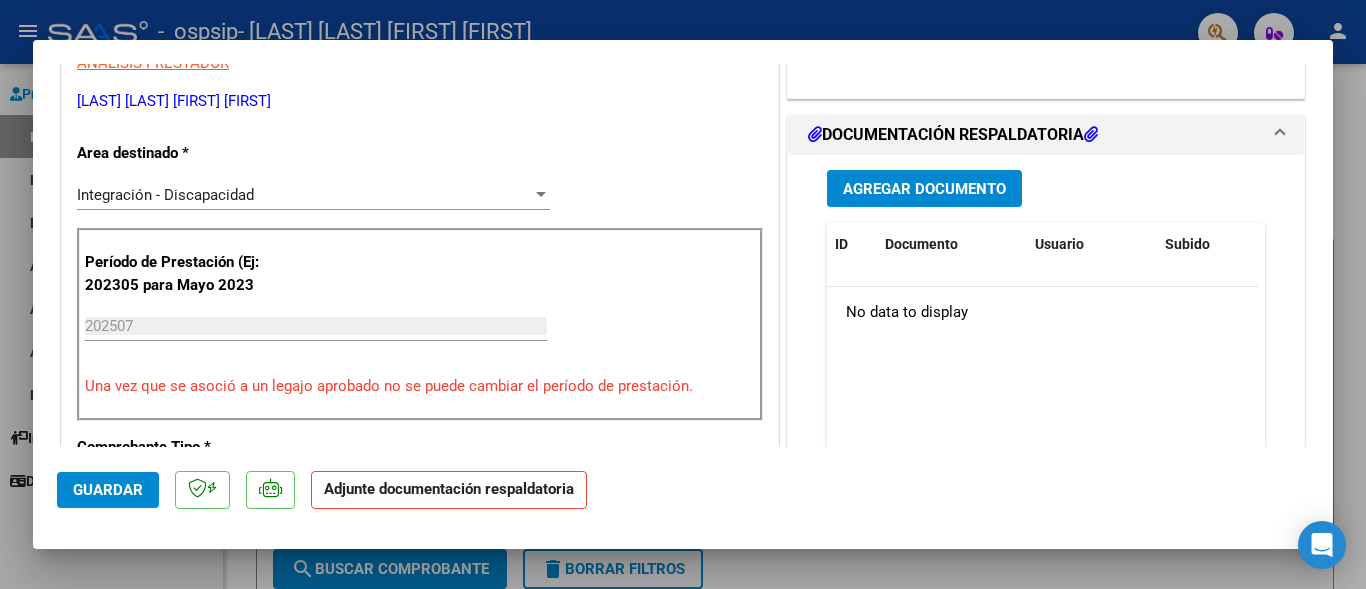 scroll, scrollTop: 440, scrollLeft: 0, axis: vertical 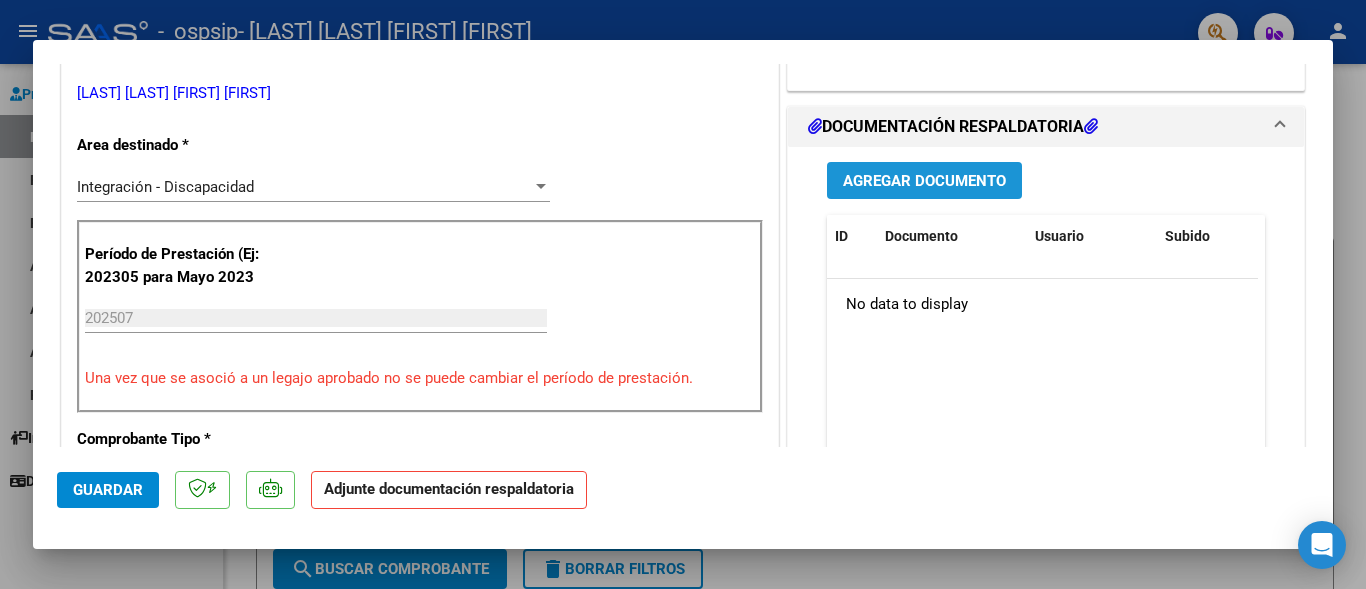 click on "Agregar Documento" at bounding box center [924, 181] 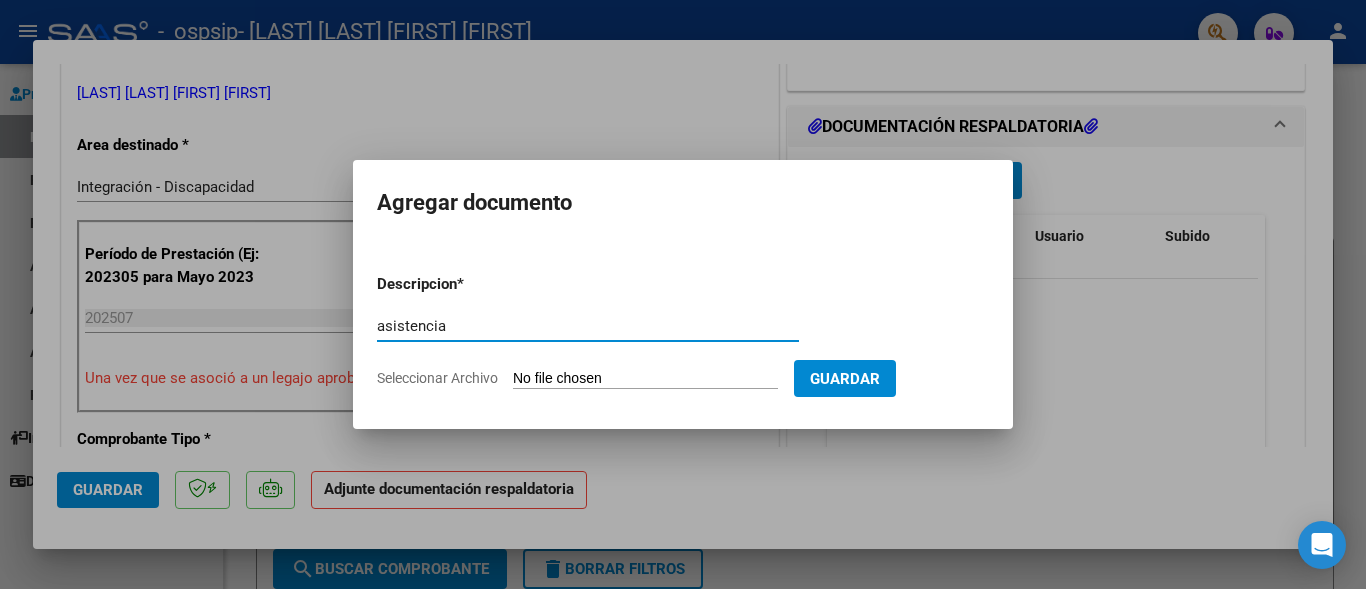 type on "asistencia" 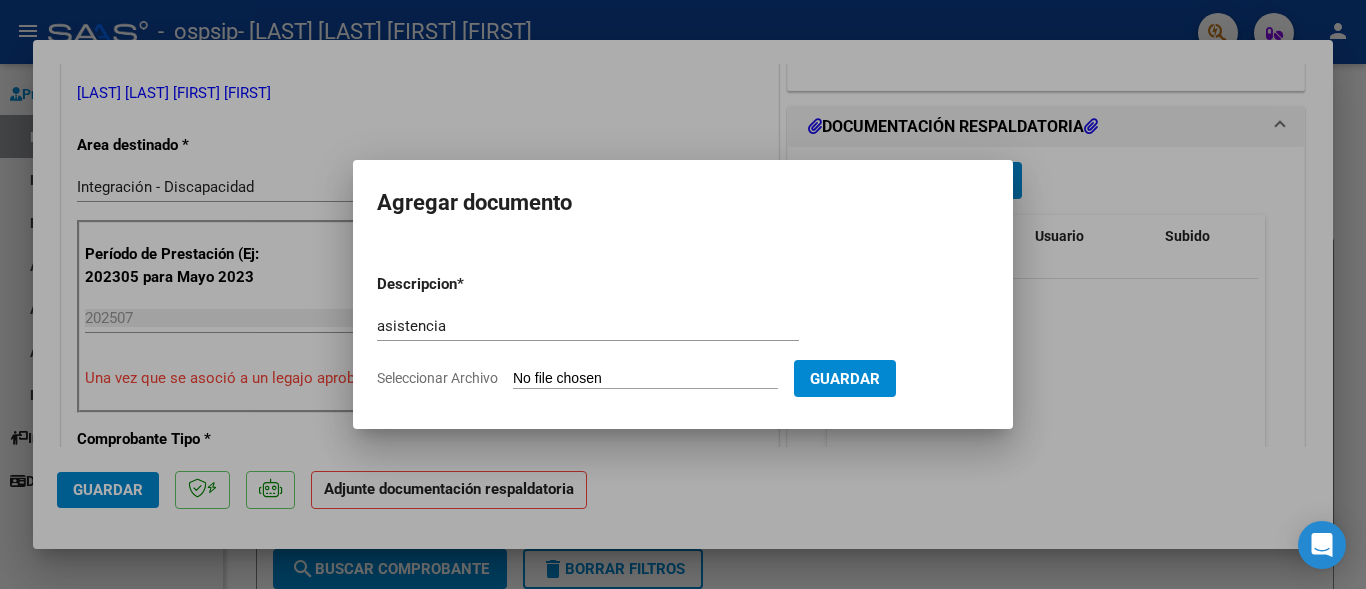 type on "C:\fakepath\asist [LAST] [MONTH] [YEAR].pdf" 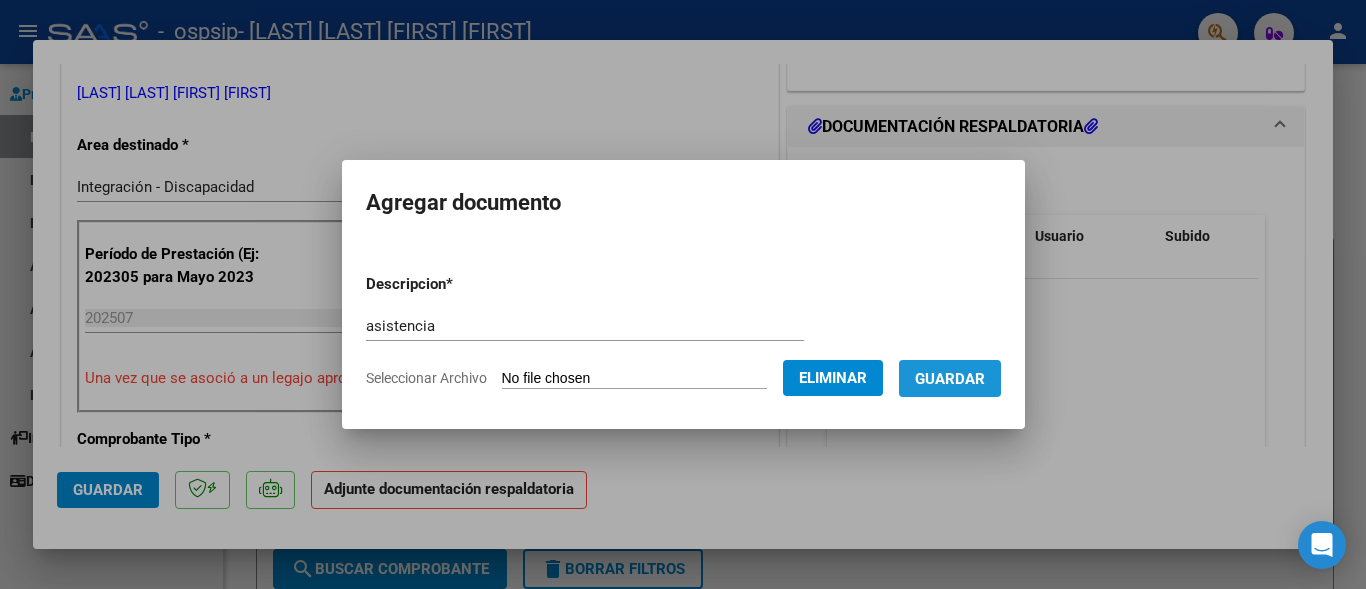 click on "Guardar" at bounding box center [950, 379] 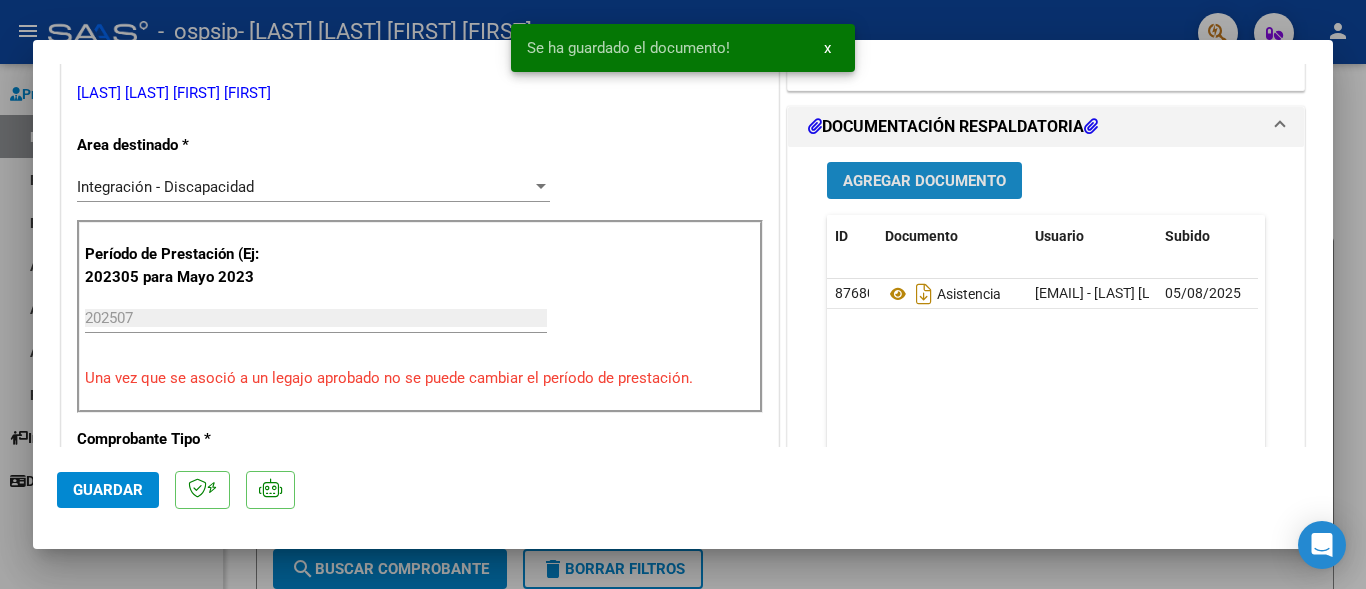 click on "Agregar Documento" at bounding box center (924, 180) 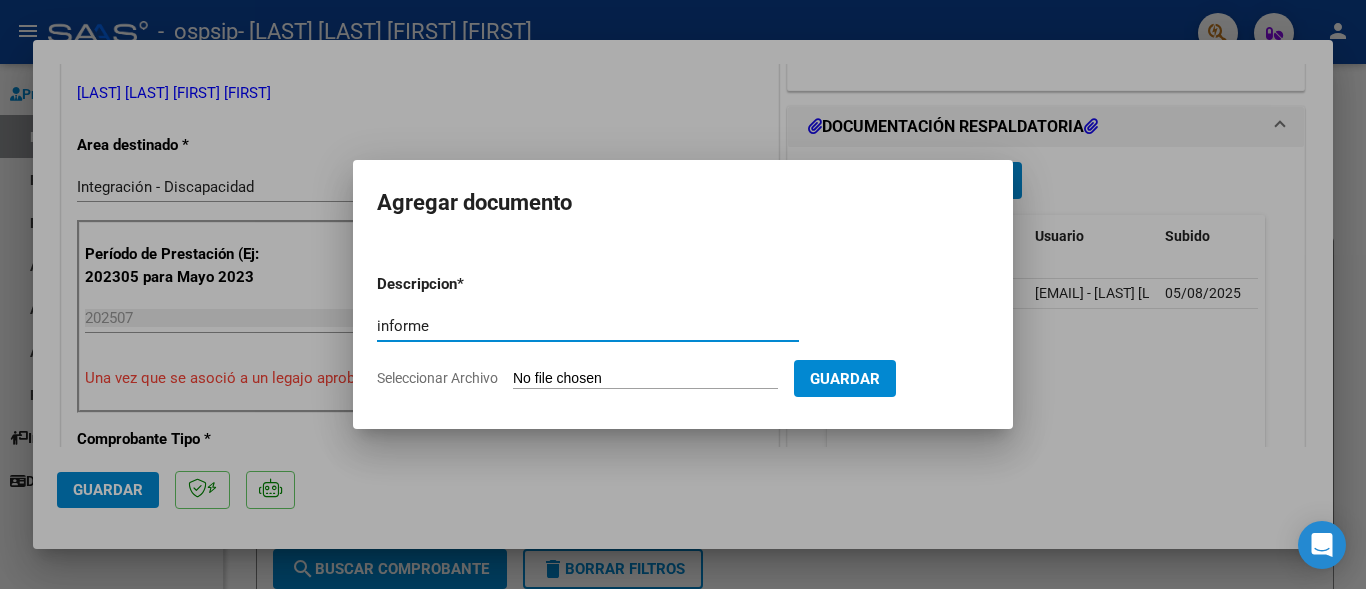 type on "informe" 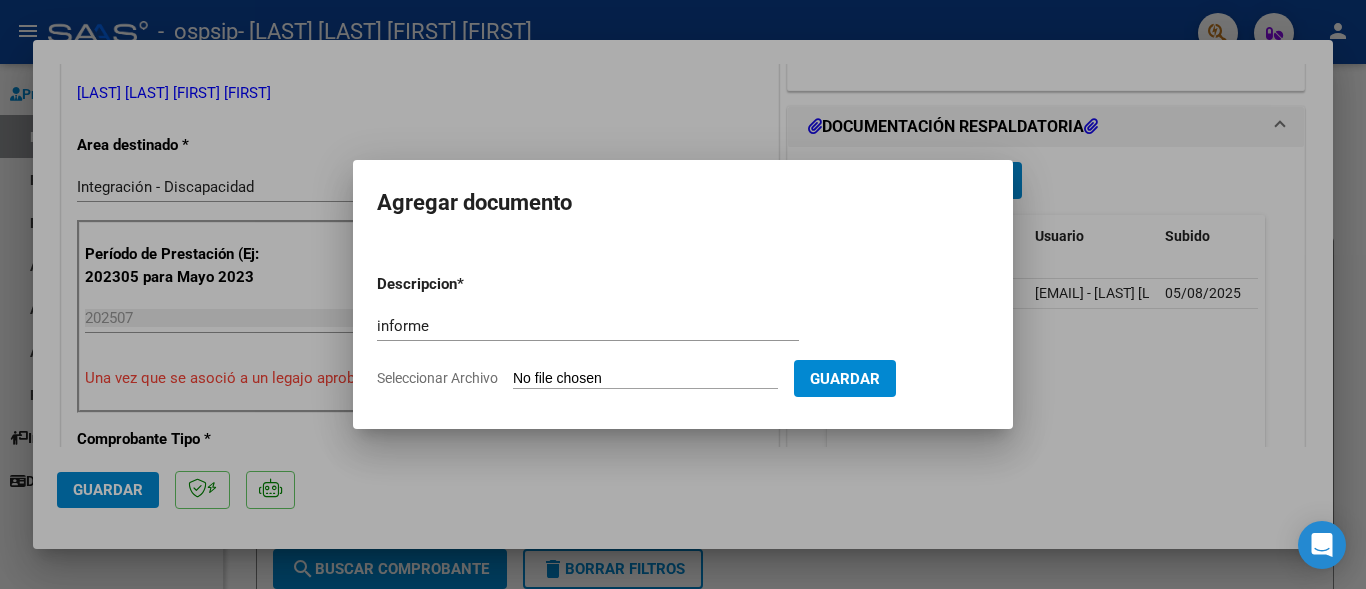type on "C:\fakepath\INF [LAST] [MONTH] [YEAR].pdf" 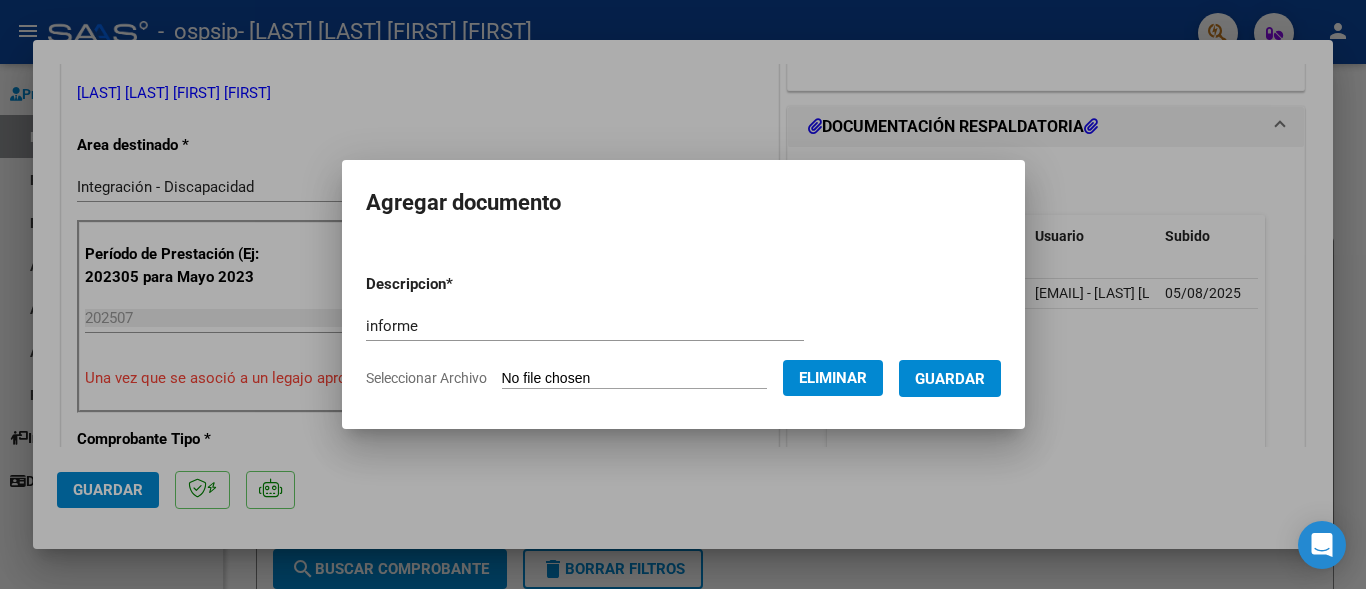 click on "Guardar" at bounding box center (950, 379) 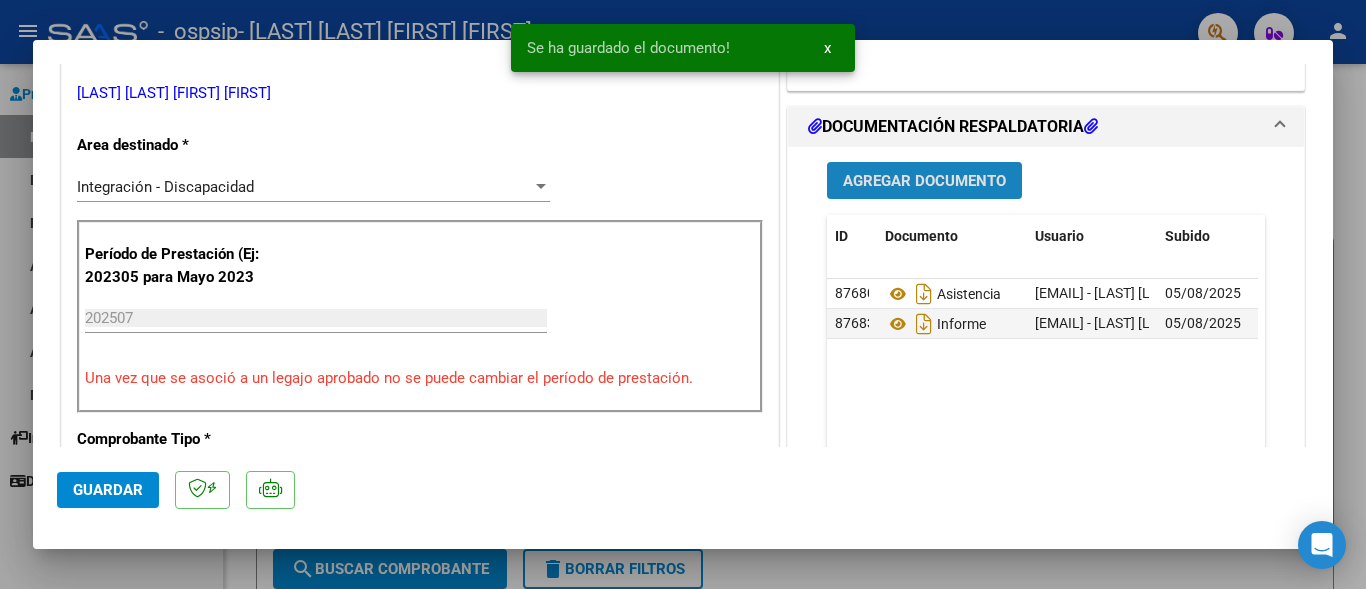 click on "Agregar Documento" at bounding box center [924, 181] 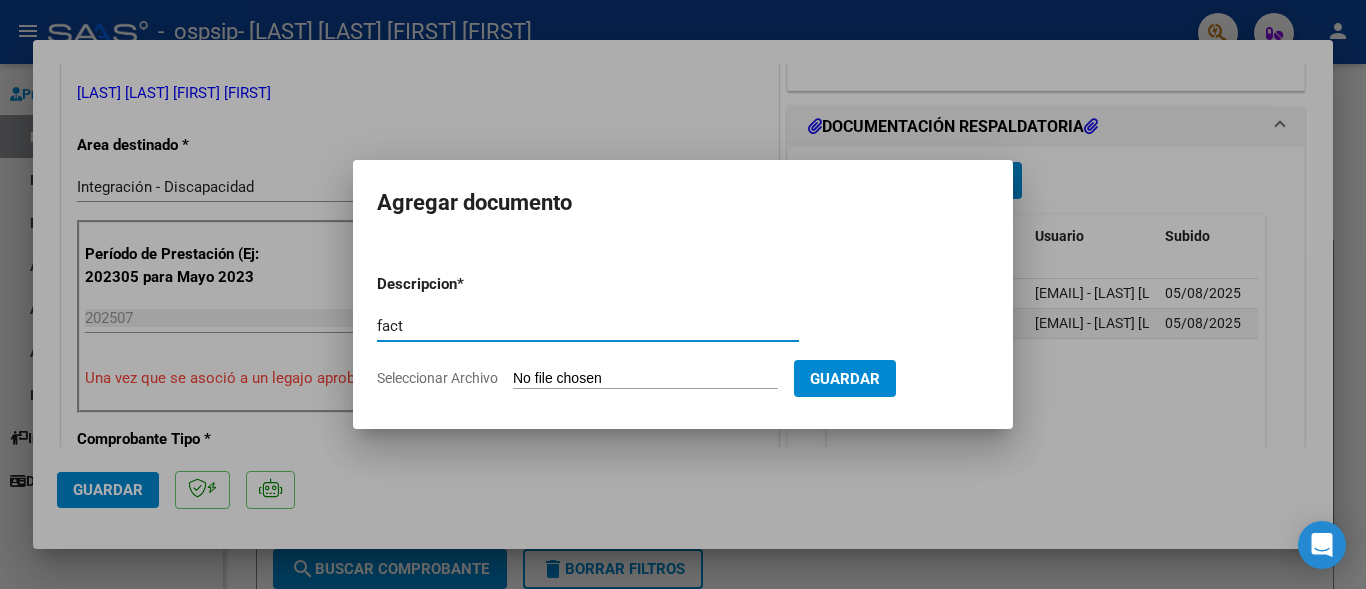 type on "fact" 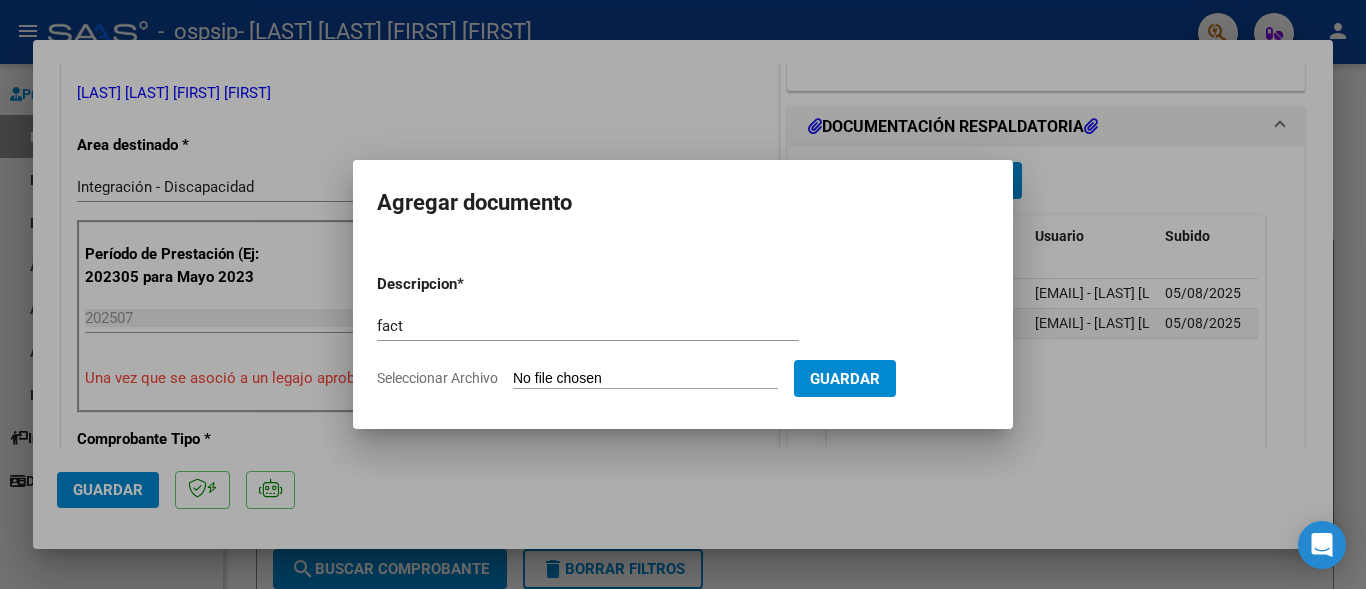 click on "Seleccionar Archivo" 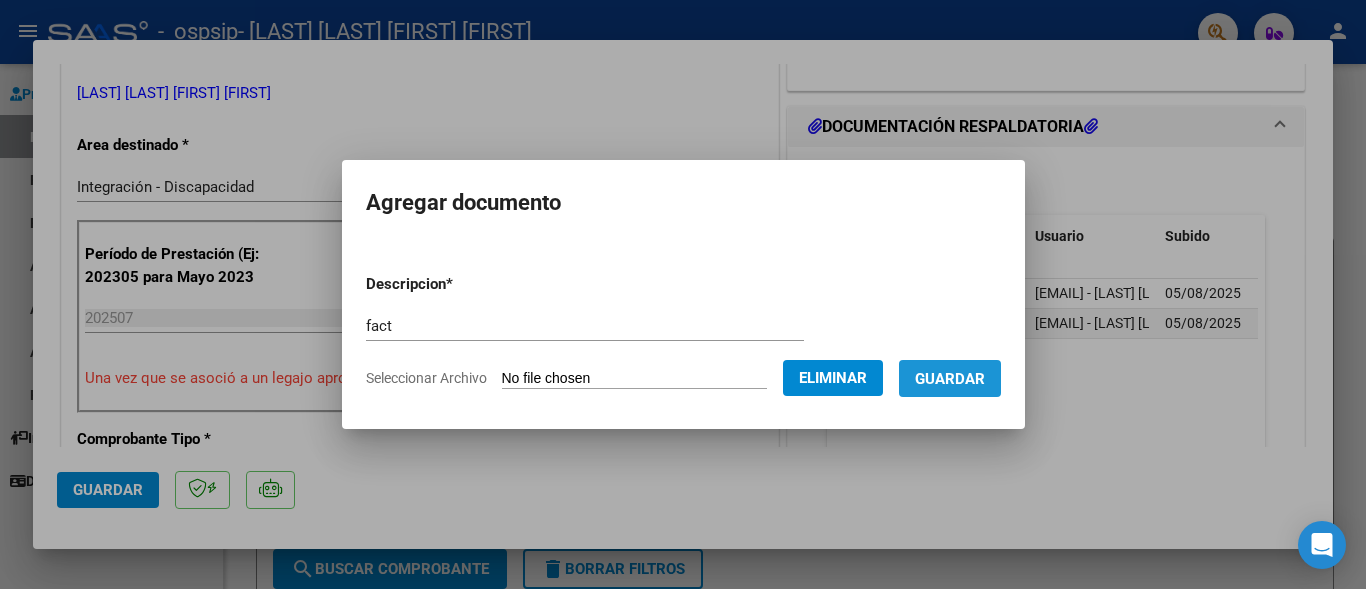 click on "Guardar" at bounding box center (950, 379) 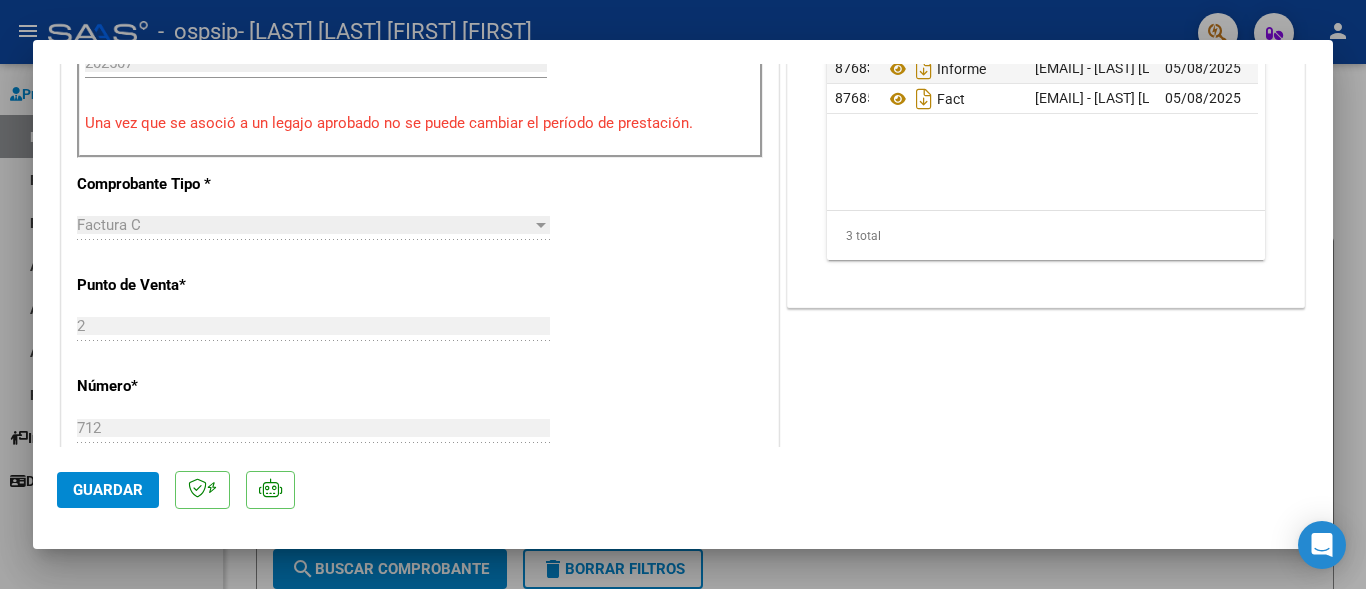 scroll, scrollTop: 928, scrollLeft: 0, axis: vertical 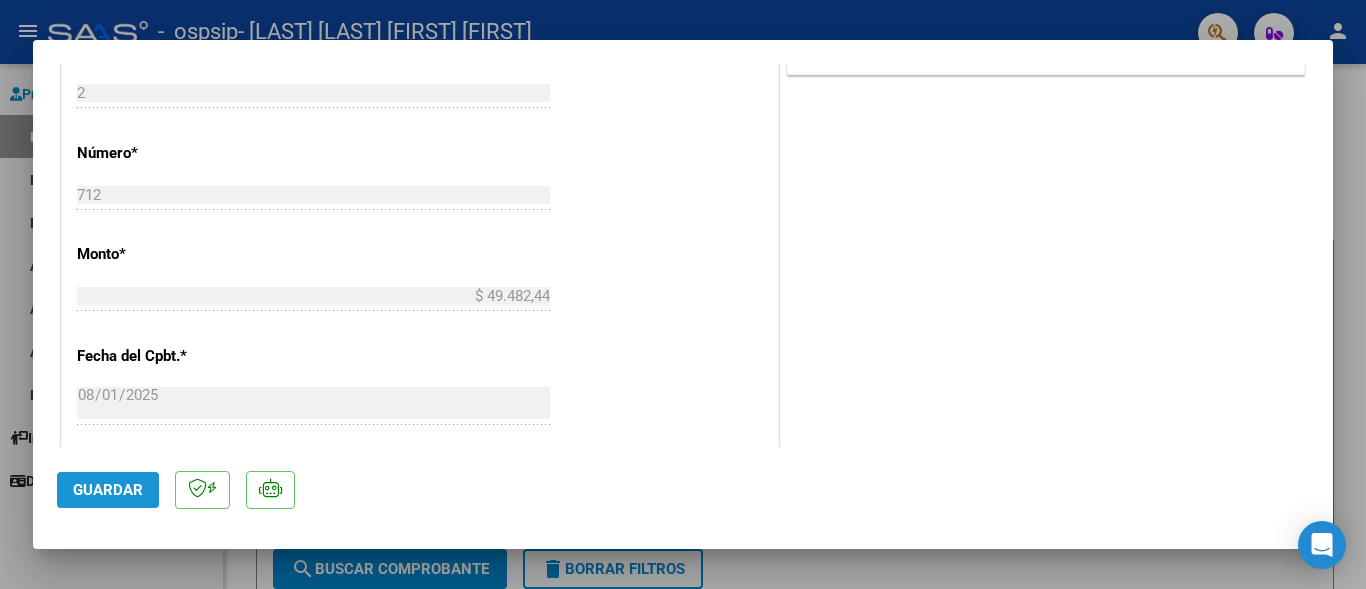 click on "Guardar" 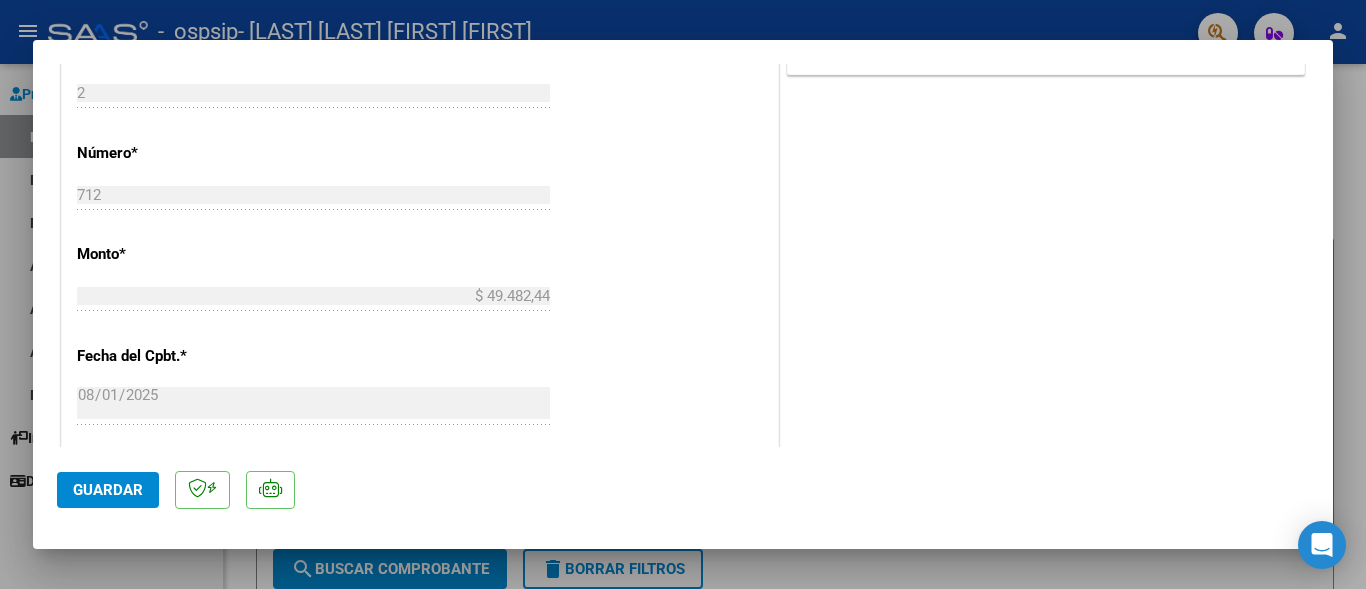 click at bounding box center [683, 294] 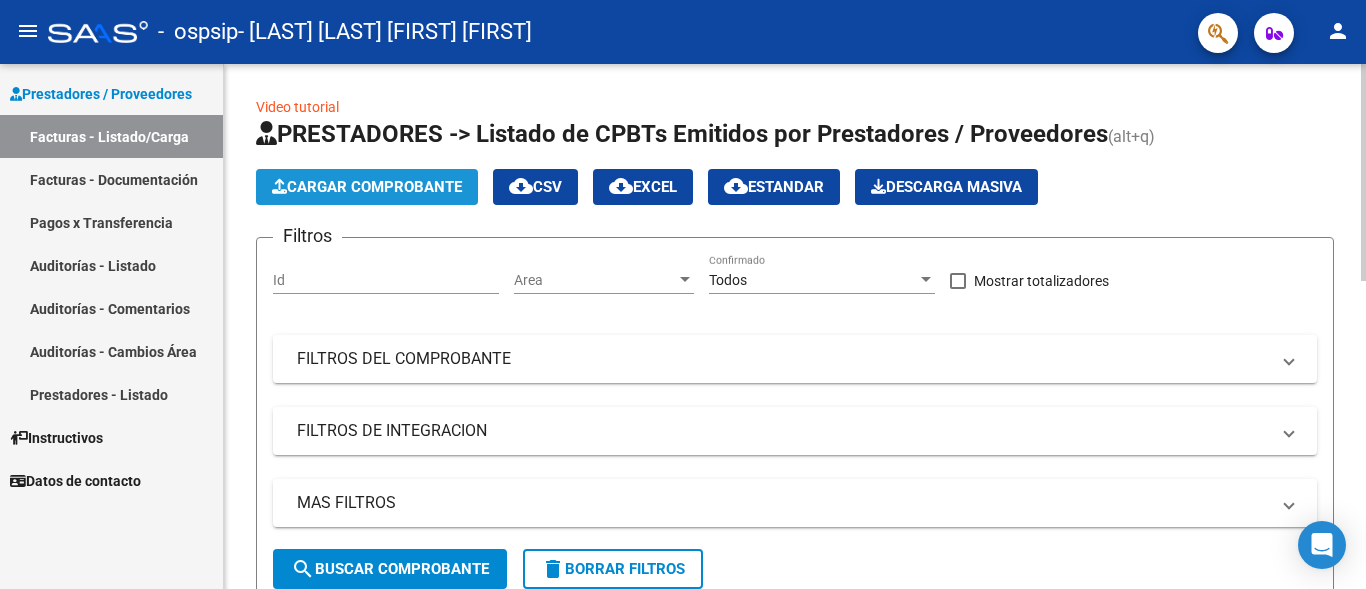 click on "Cargar Comprobante" 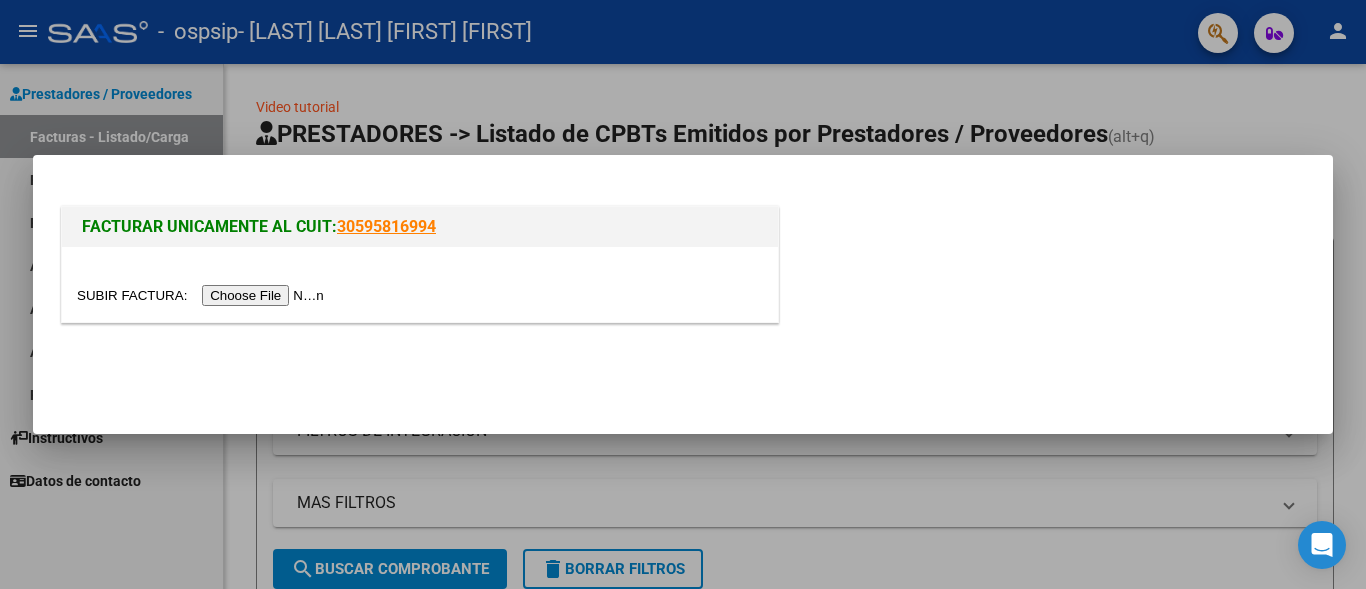 click at bounding box center [203, 295] 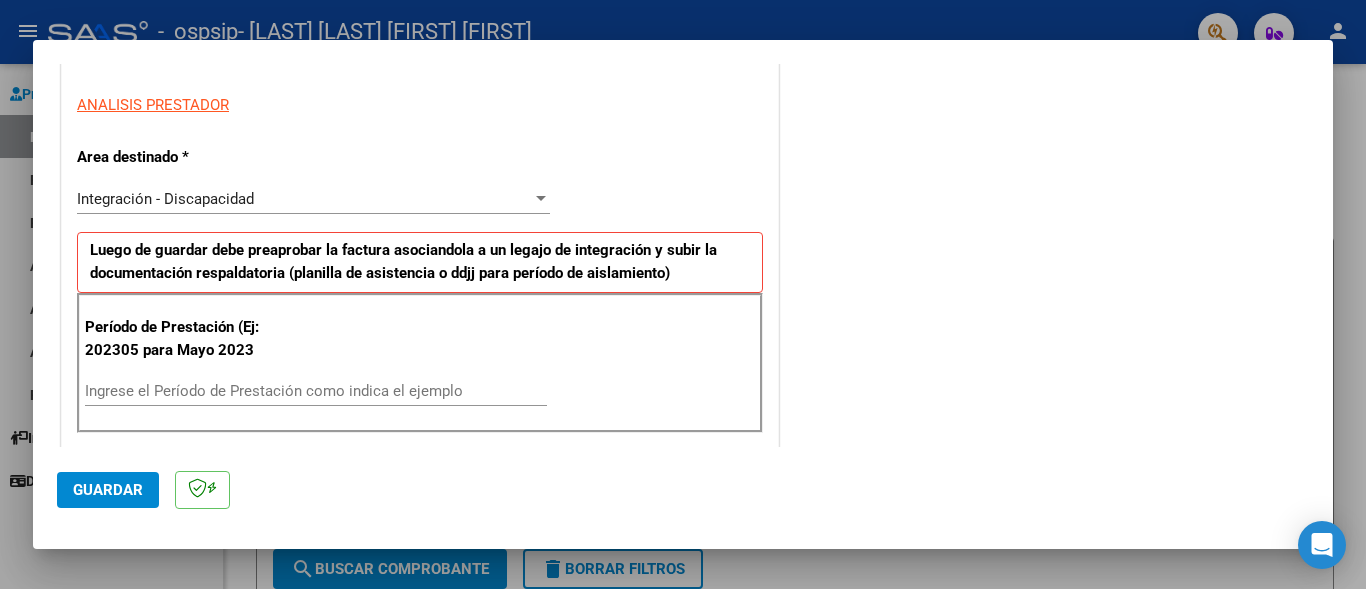 scroll, scrollTop: 400, scrollLeft: 0, axis: vertical 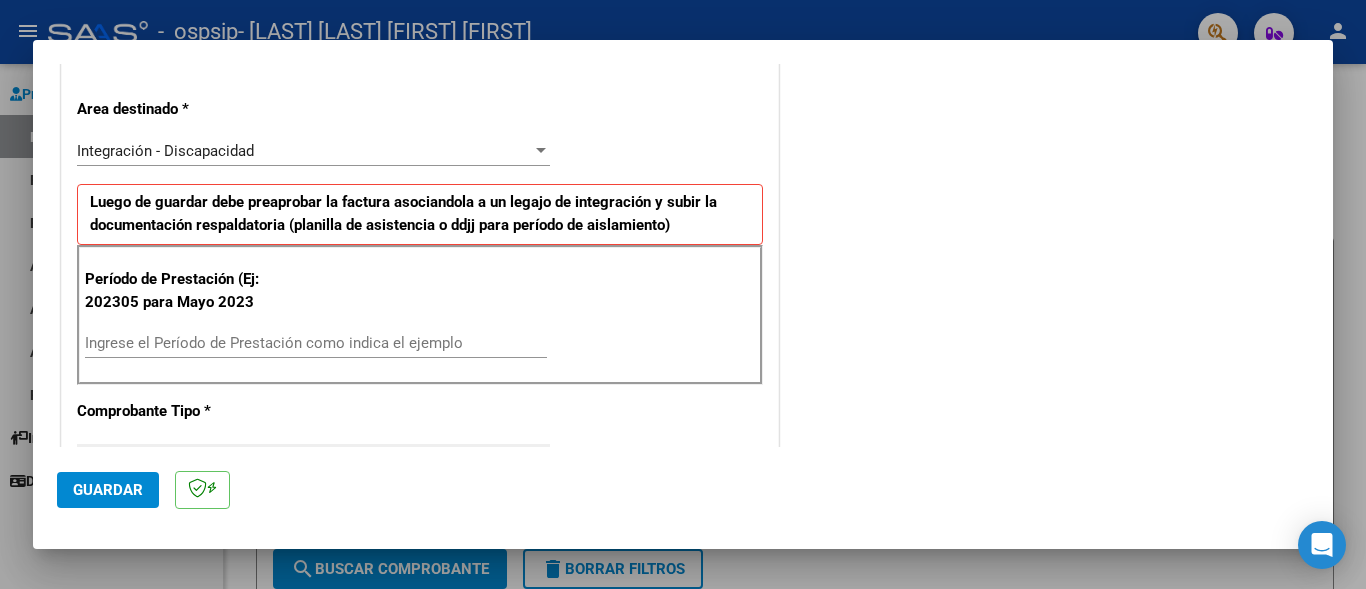 click on "Ingrese el Período de Prestación como indica el ejemplo" at bounding box center [316, 343] 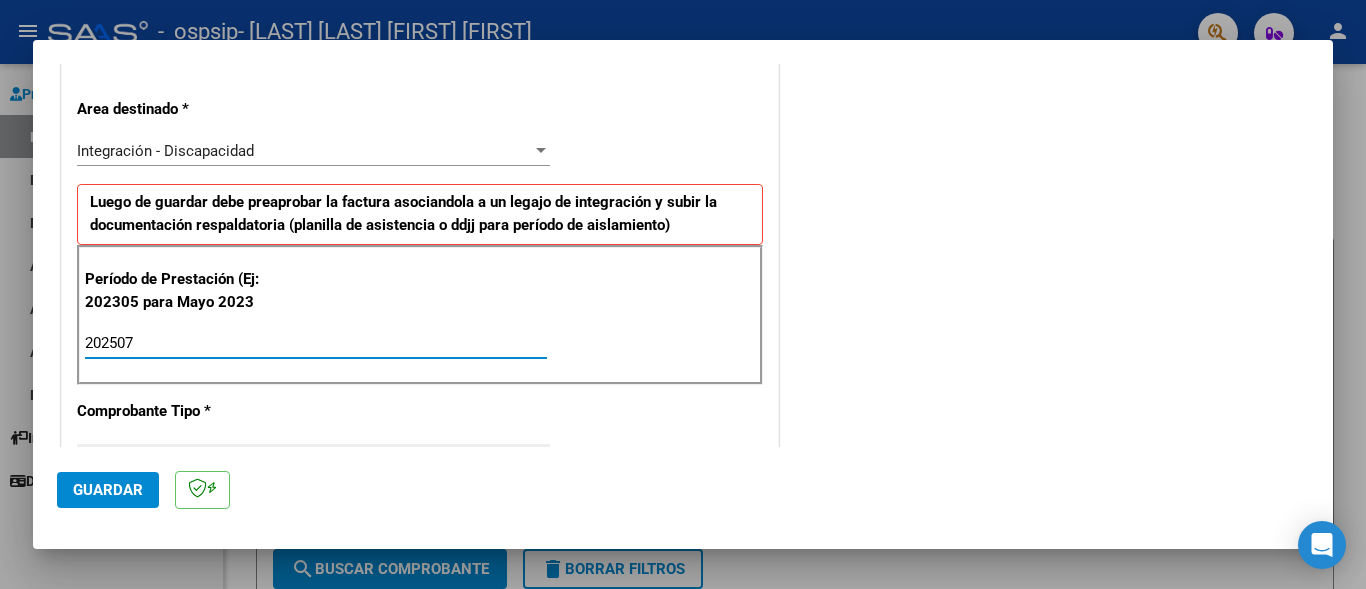 type on "202507" 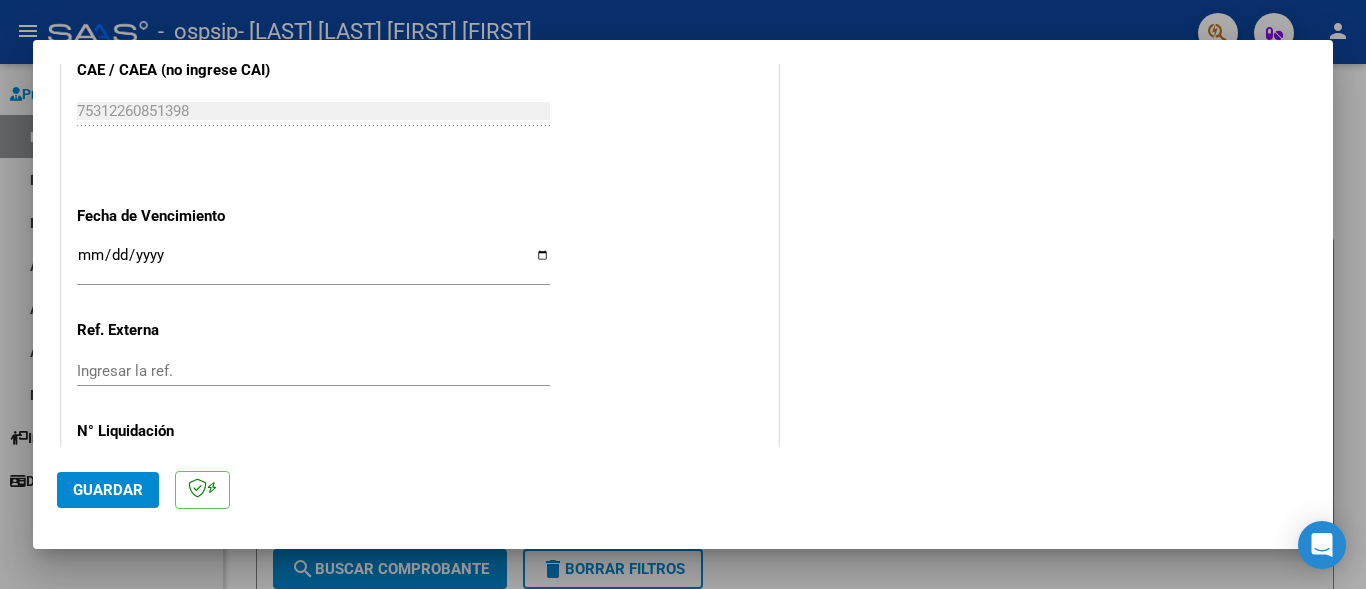 scroll, scrollTop: 1280, scrollLeft: 0, axis: vertical 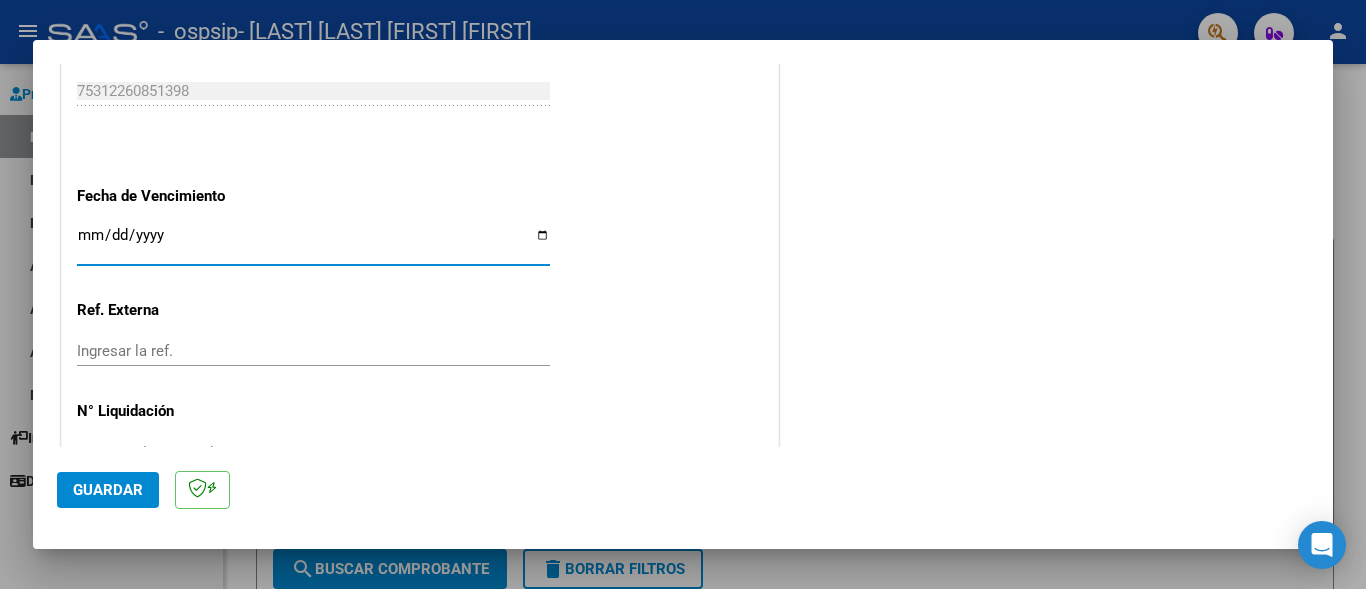 click on "Ingresar la fecha" at bounding box center (313, 243) 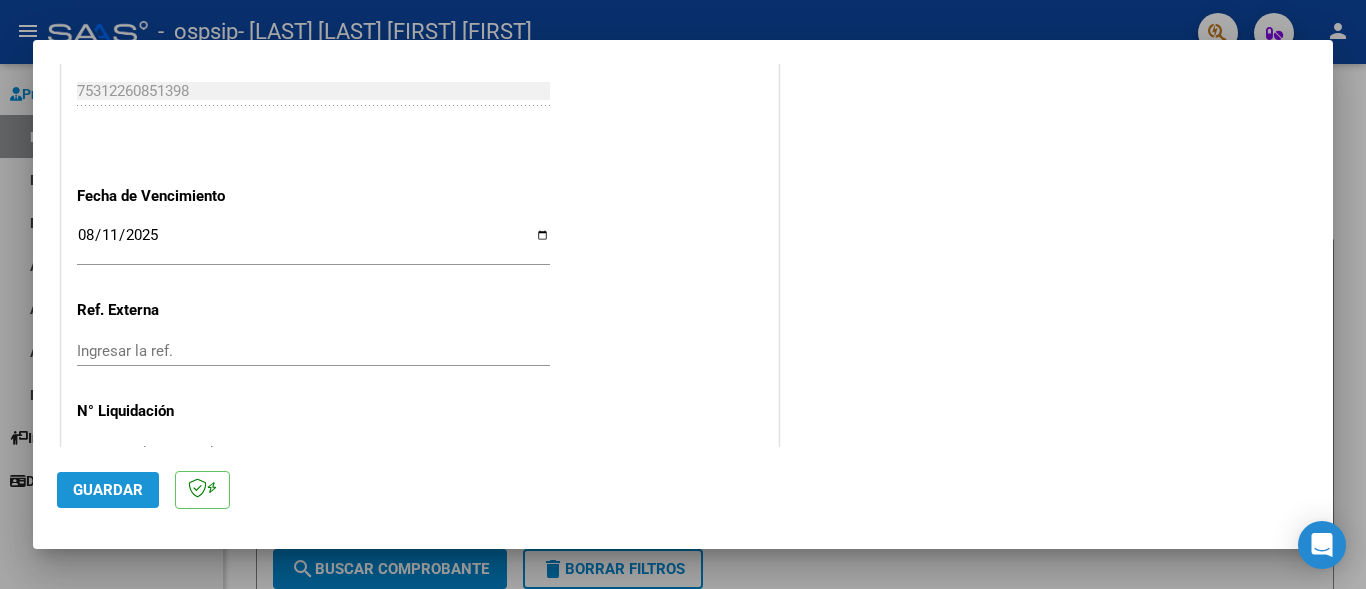 click on "Guardar" 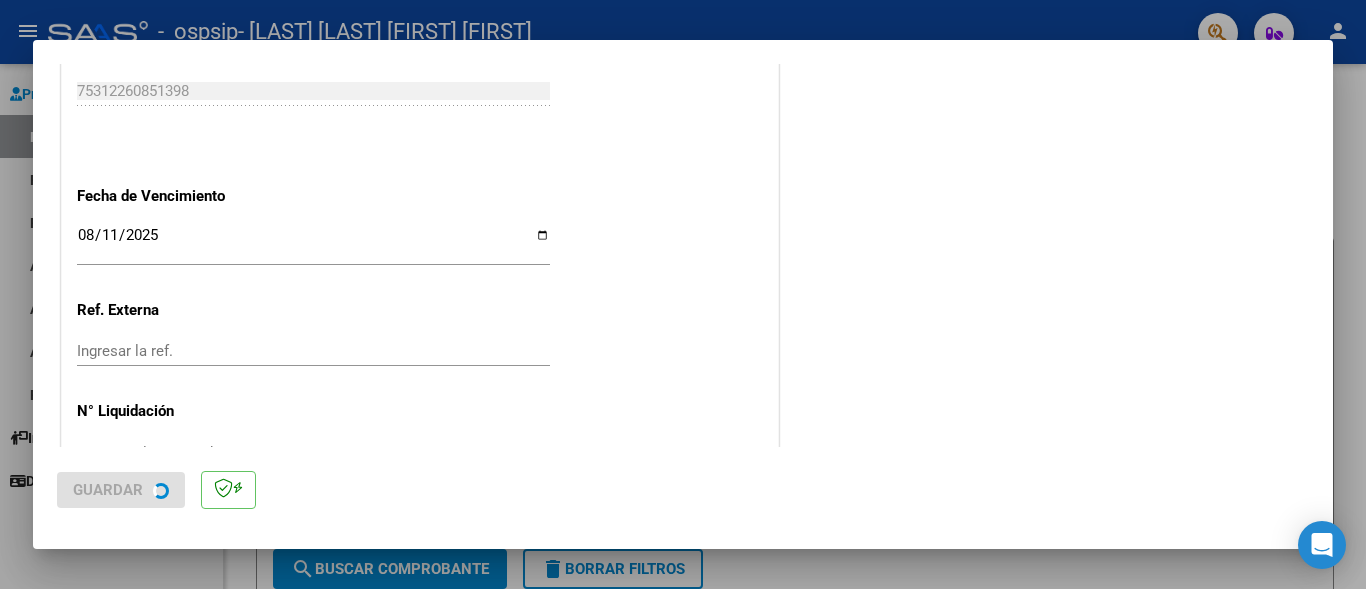 scroll, scrollTop: 0, scrollLeft: 0, axis: both 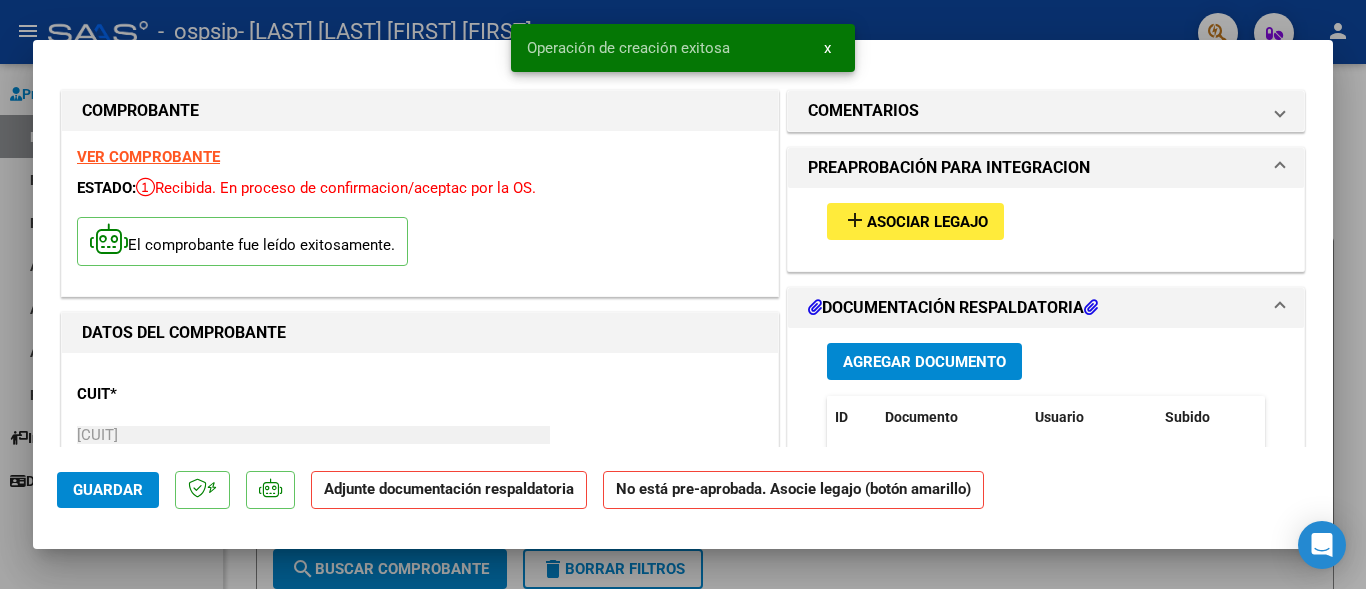 click on "Asociar Legajo" at bounding box center (927, 222) 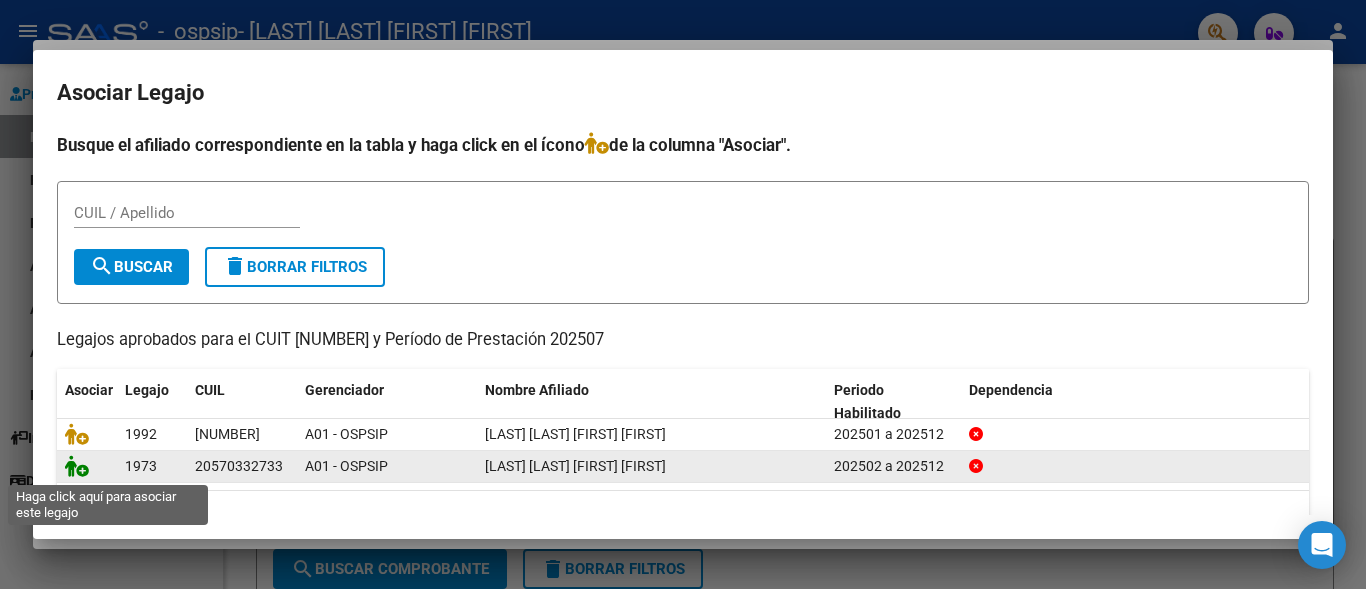 click 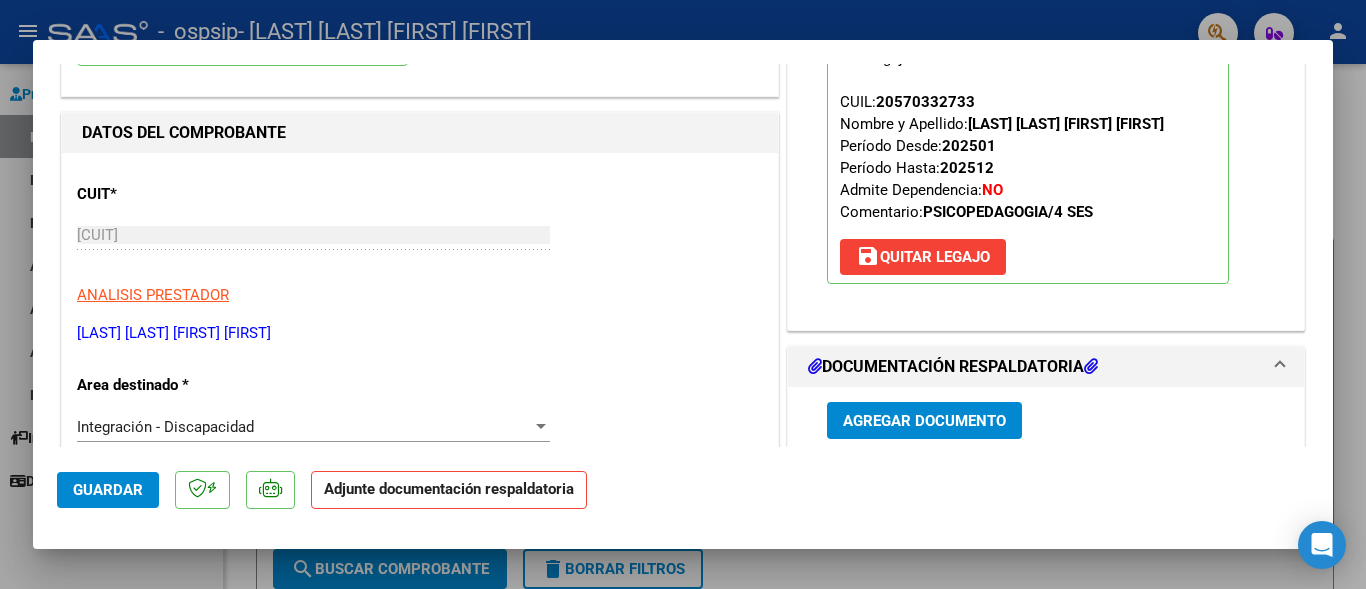 scroll, scrollTop: 280, scrollLeft: 0, axis: vertical 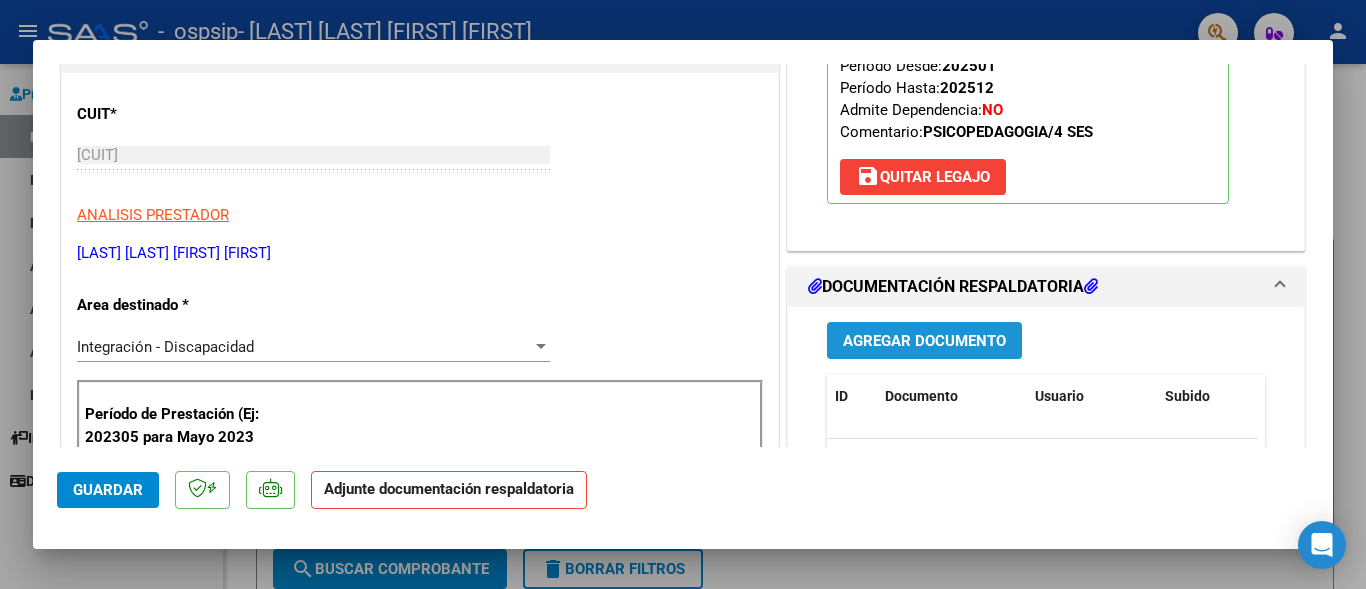 click on "Agregar Documento" at bounding box center (924, 341) 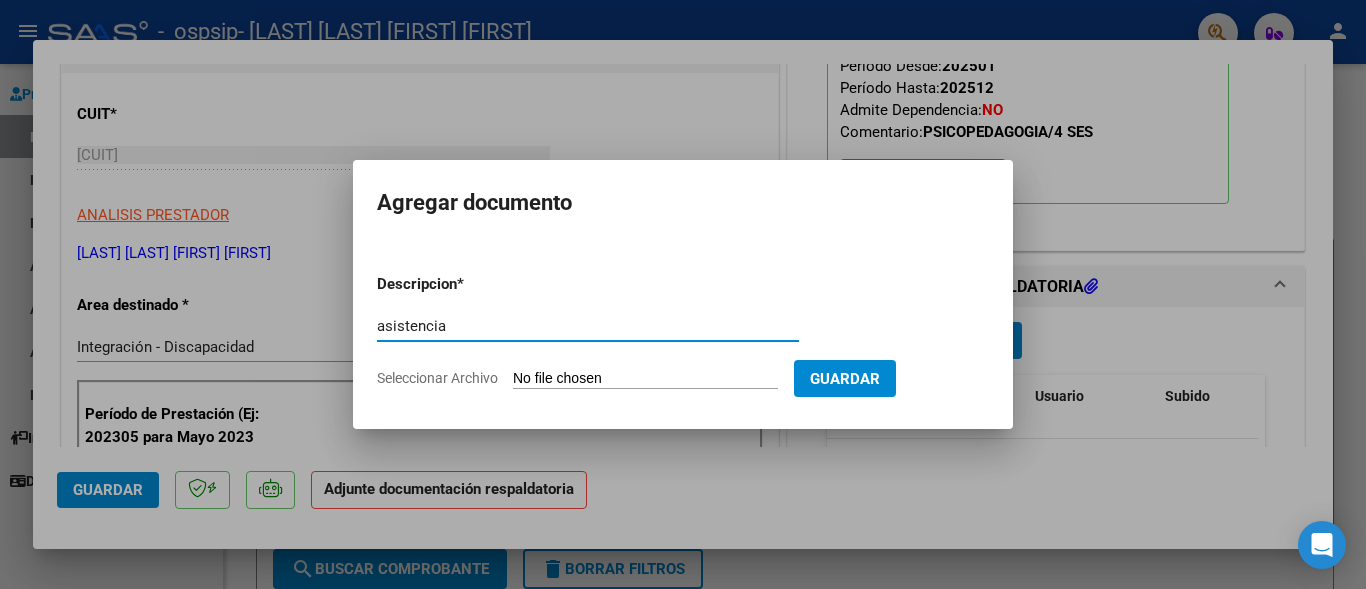 type on "asistencia" 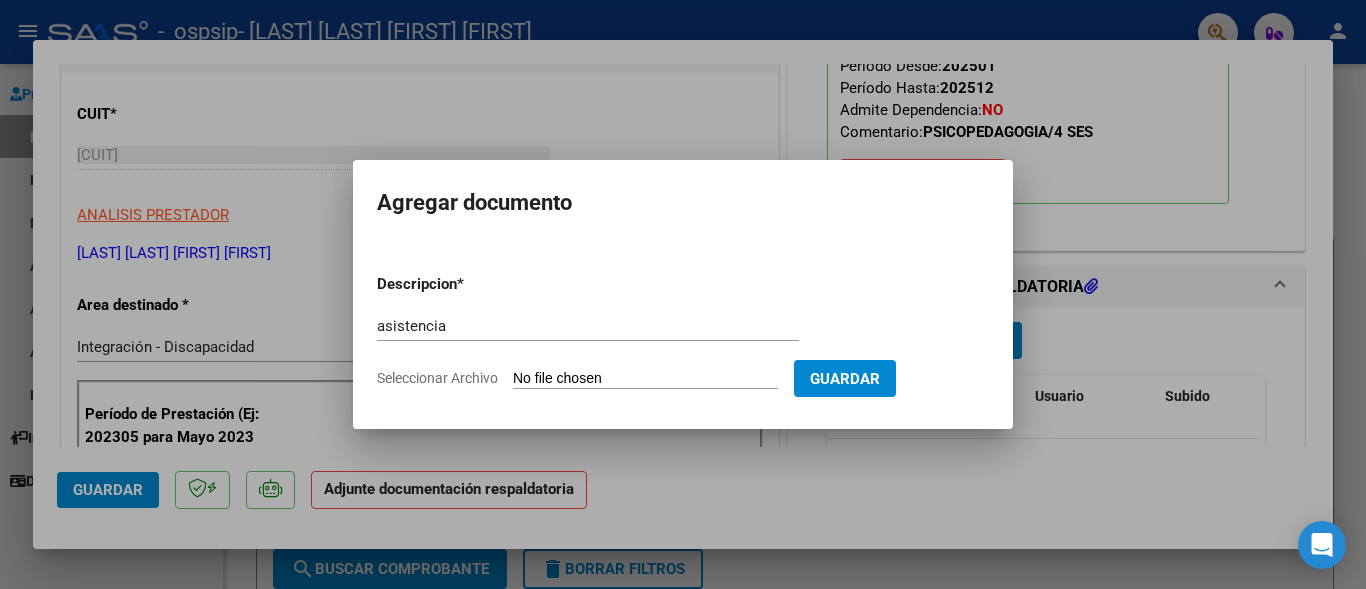 type on "C:\fakepath\asist [LAST] [MONTH] [YEAR].pdf" 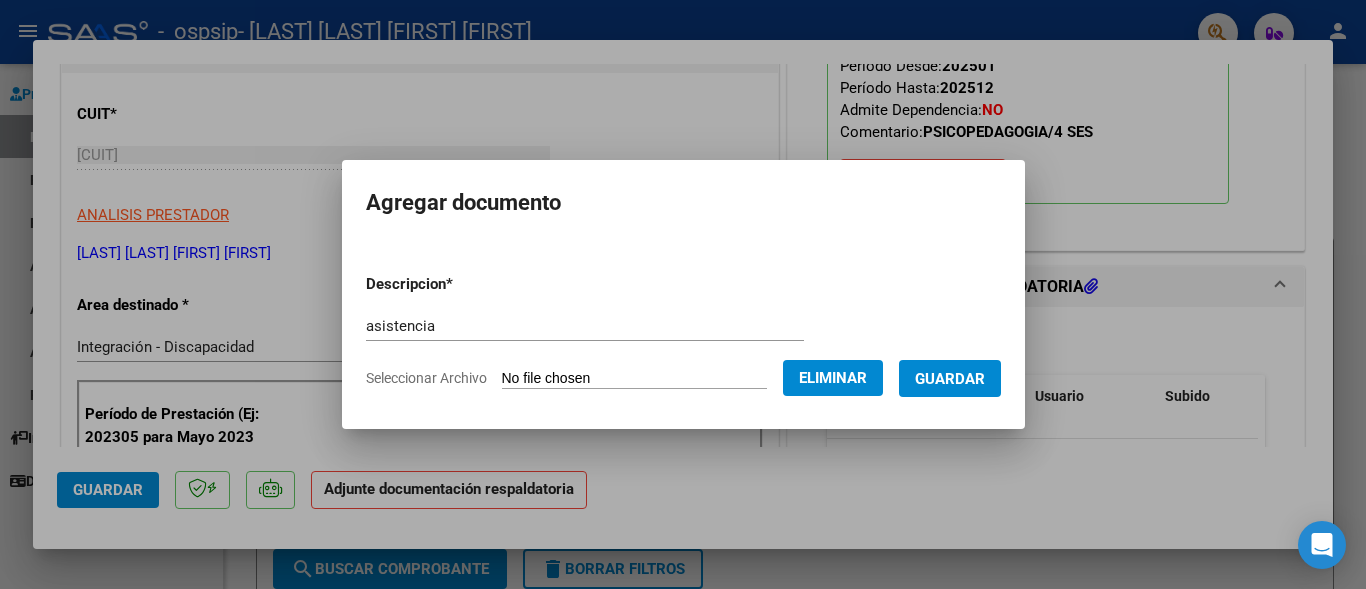 click on "Guardar" at bounding box center [950, 379] 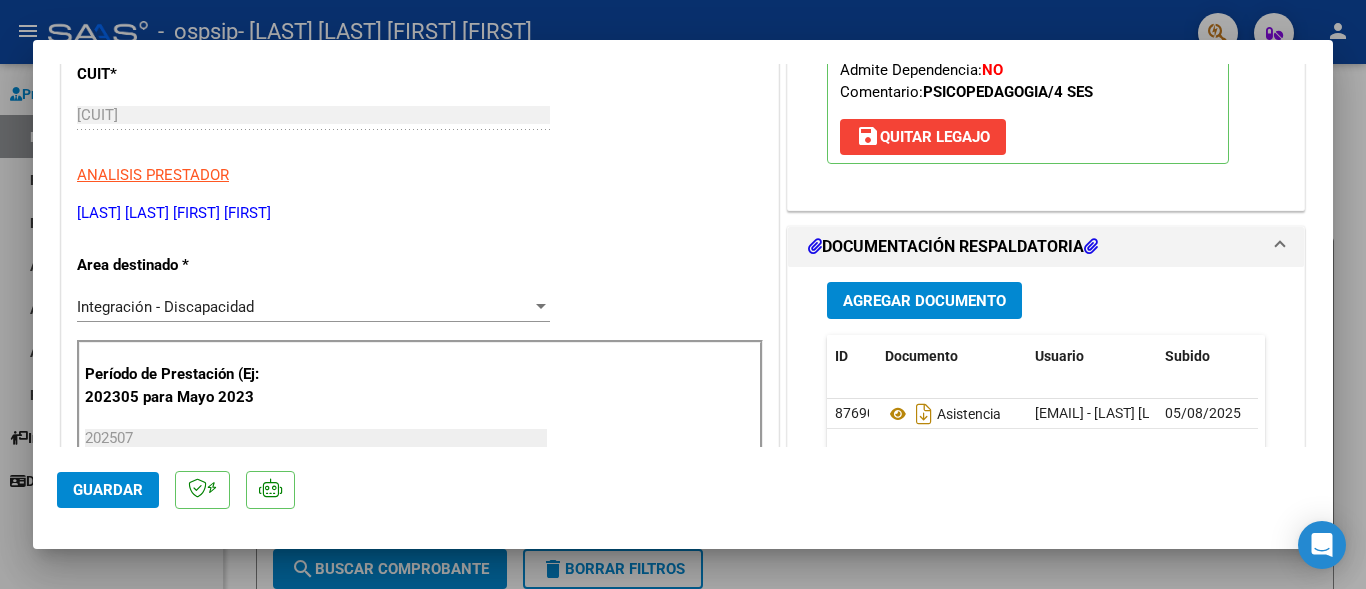 scroll, scrollTop: 360, scrollLeft: 0, axis: vertical 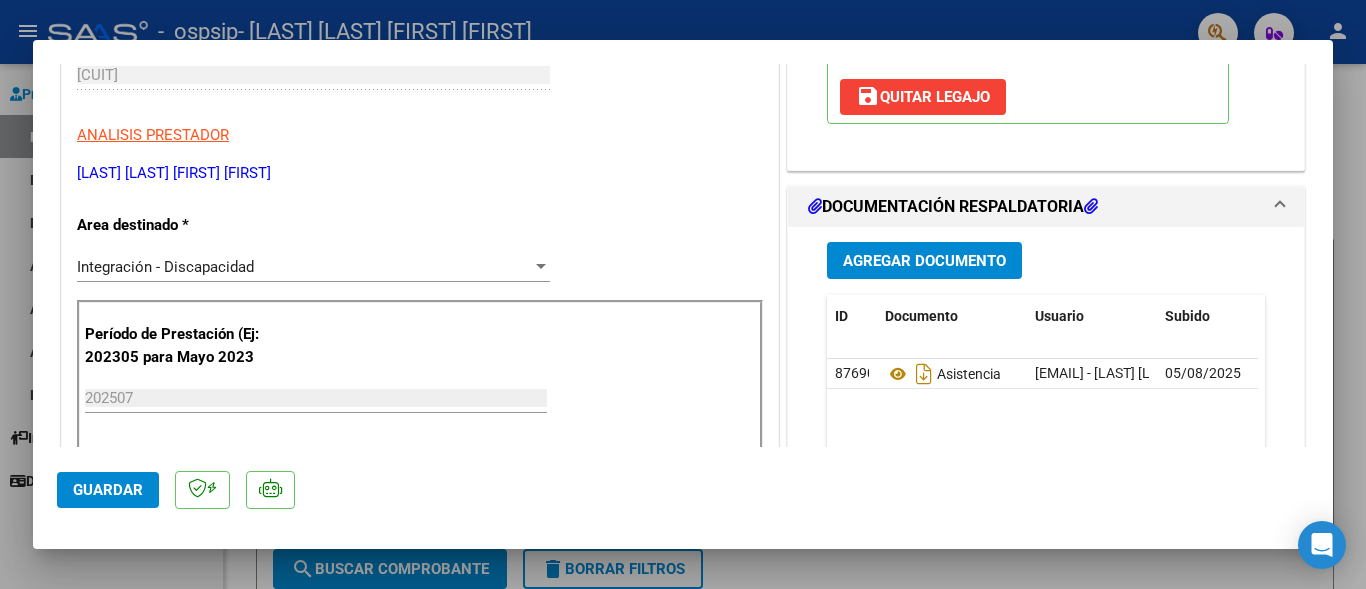 click on "Agregar Documento" at bounding box center (924, 261) 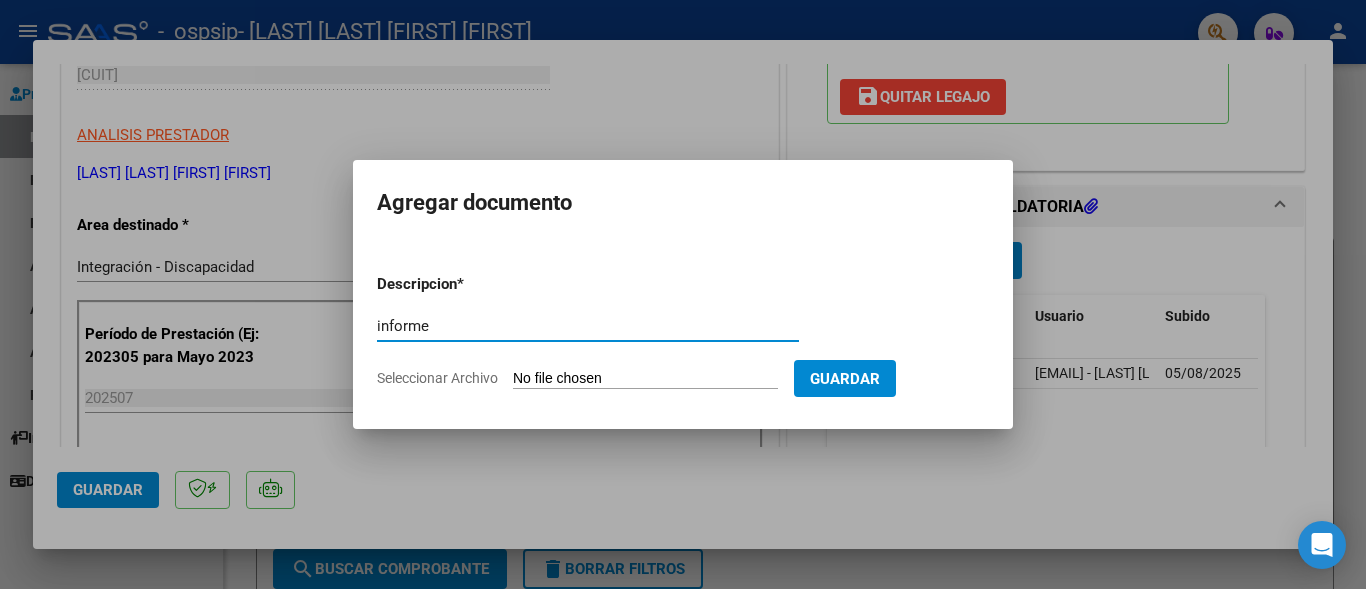 type on "informe" 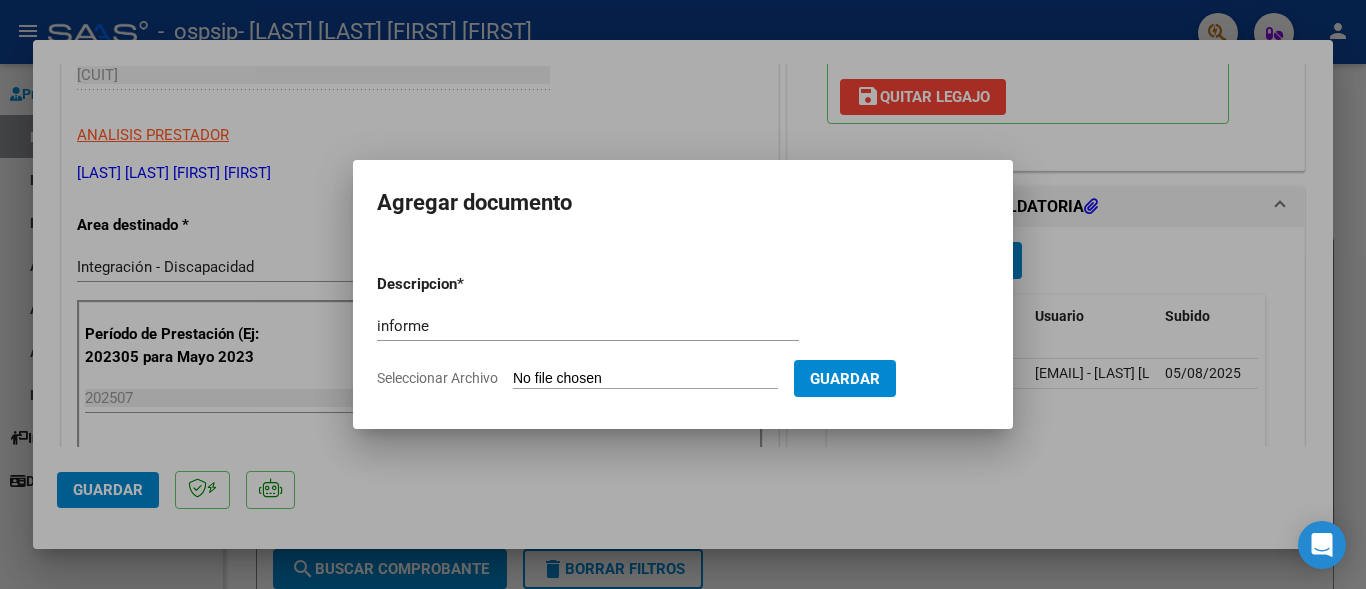 type on "C:\fakepath\INF [LAST] EVOLUCION [YEAR].pdf" 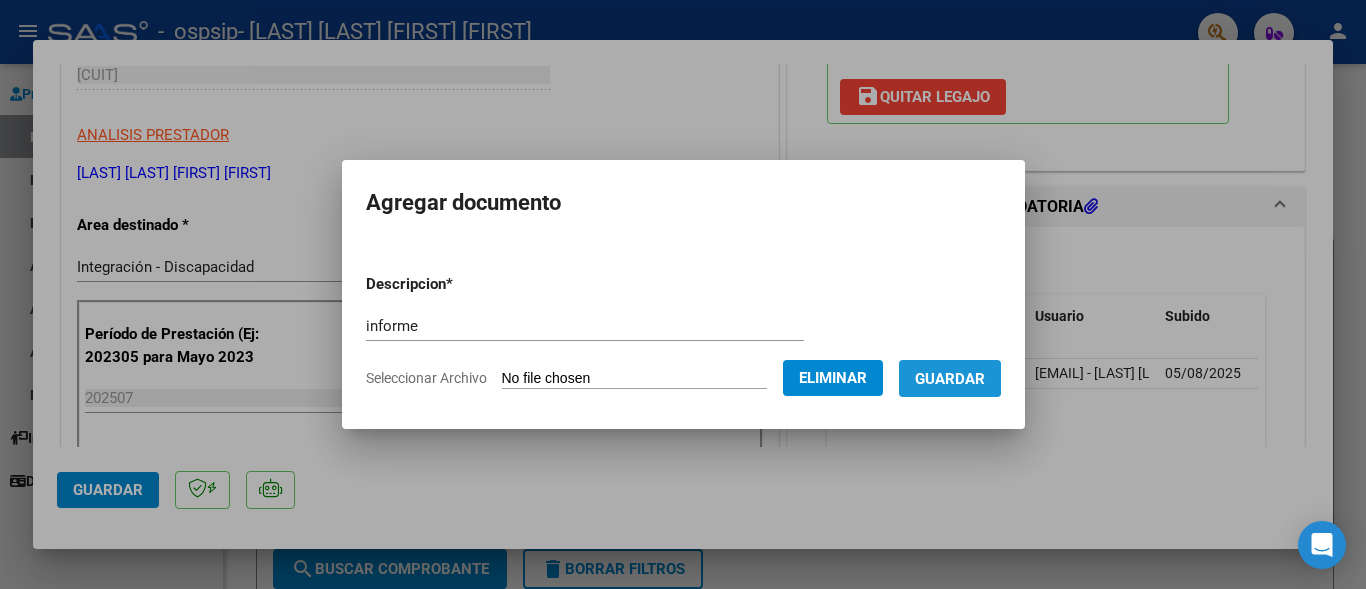 click on "Guardar" at bounding box center (950, 379) 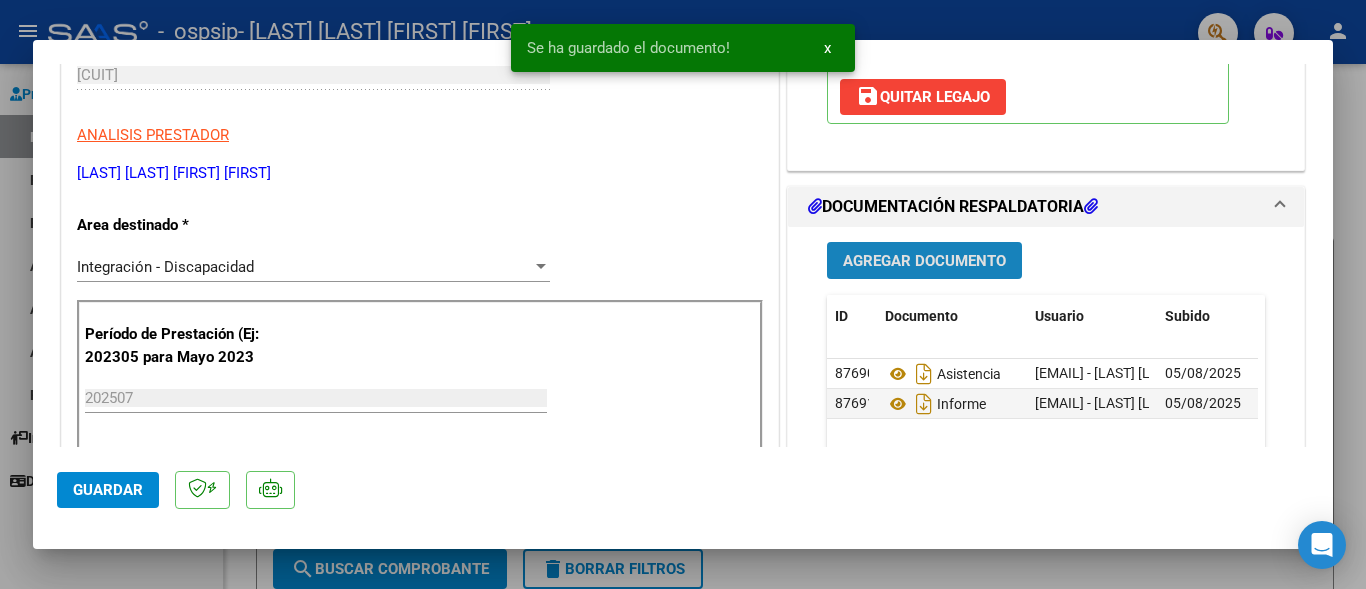 click on "Agregar Documento" at bounding box center (924, 261) 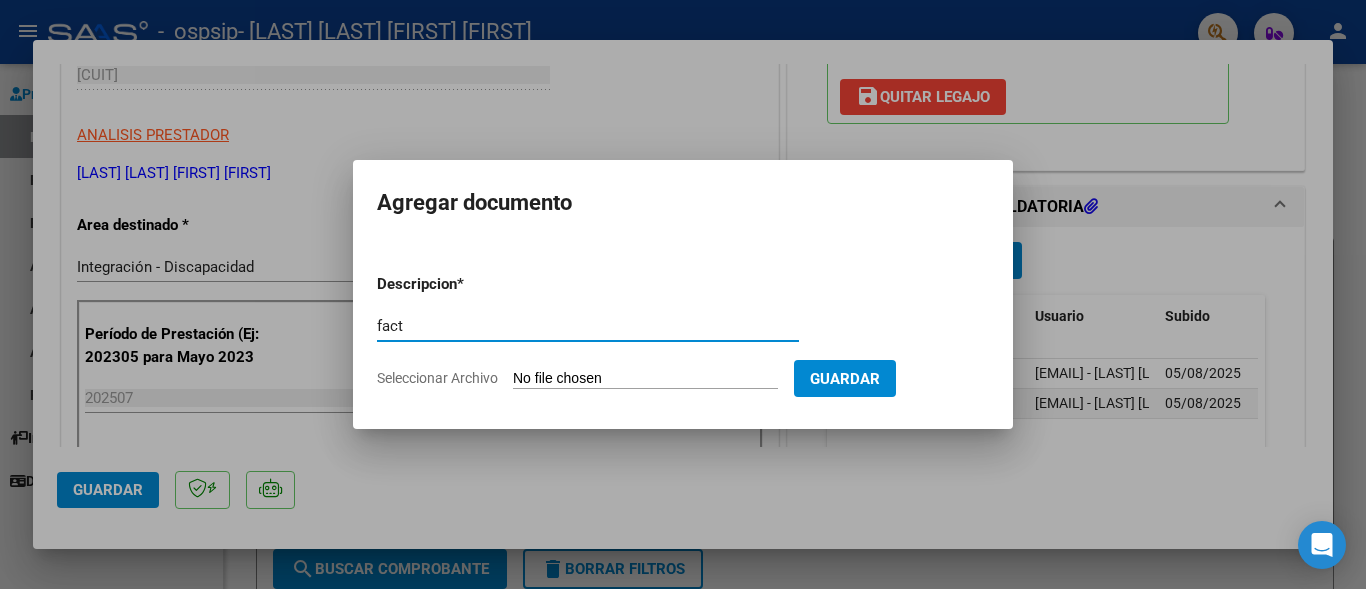 type on "fact" 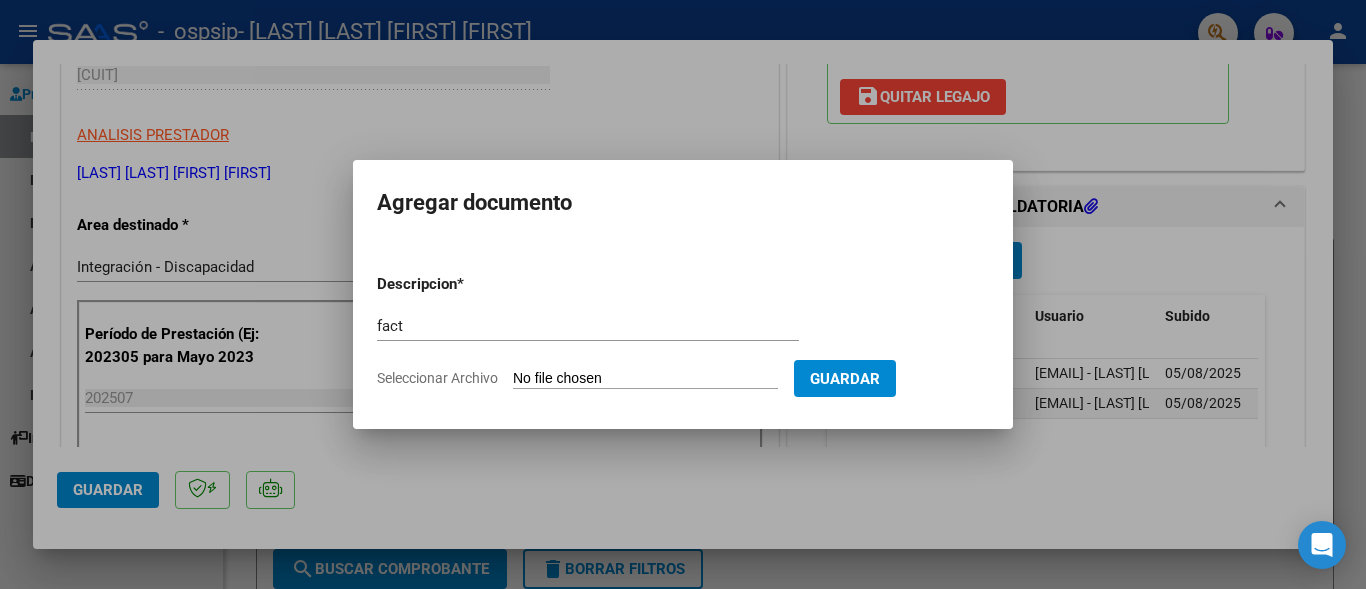 click on "Seleccionar Archivo" 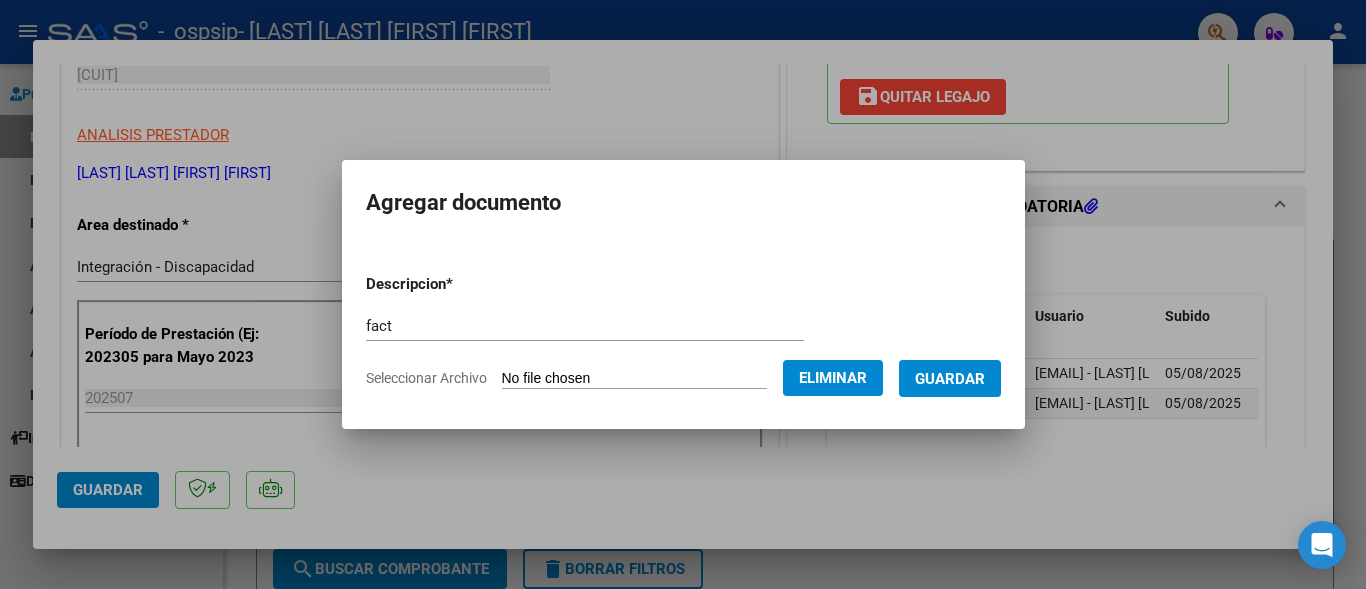 click on "Guardar" at bounding box center [950, 379] 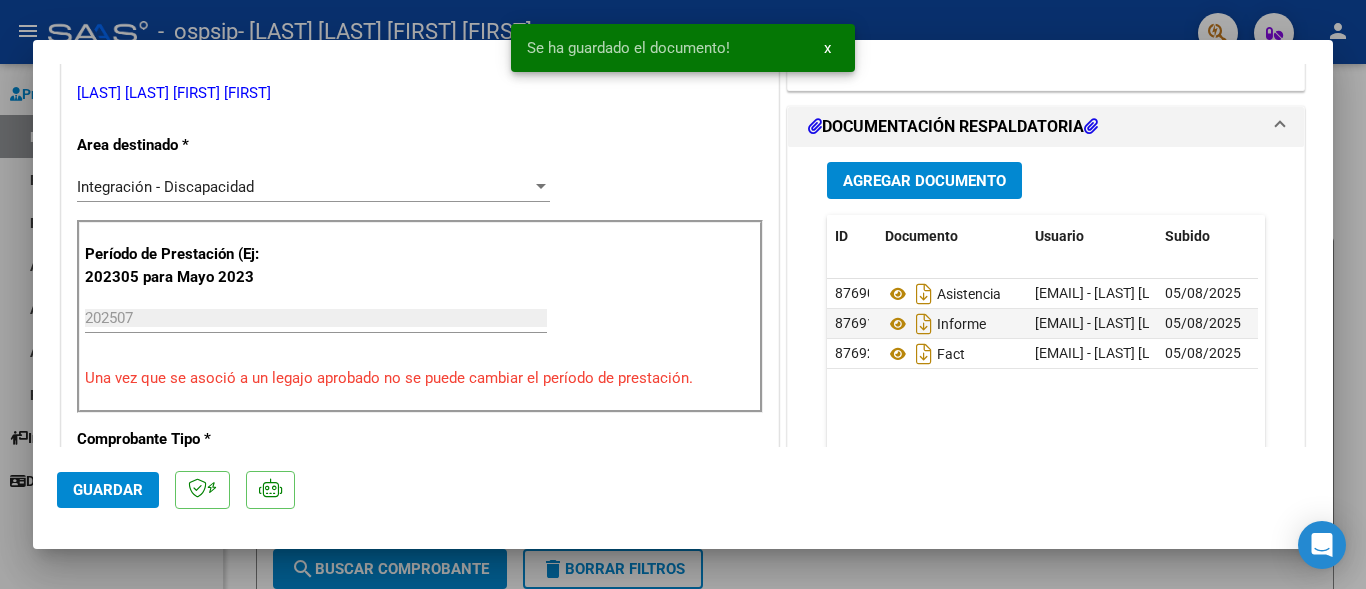 scroll, scrollTop: 480, scrollLeft: 0, axis: vertical 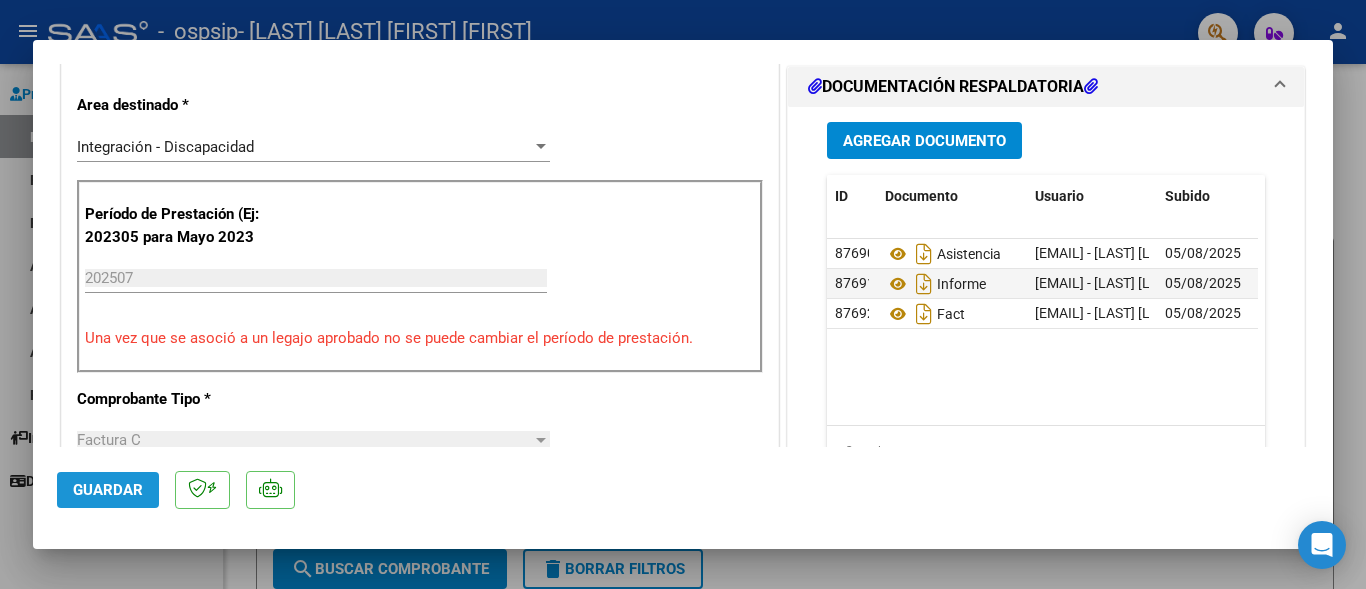 click on "Guardar" 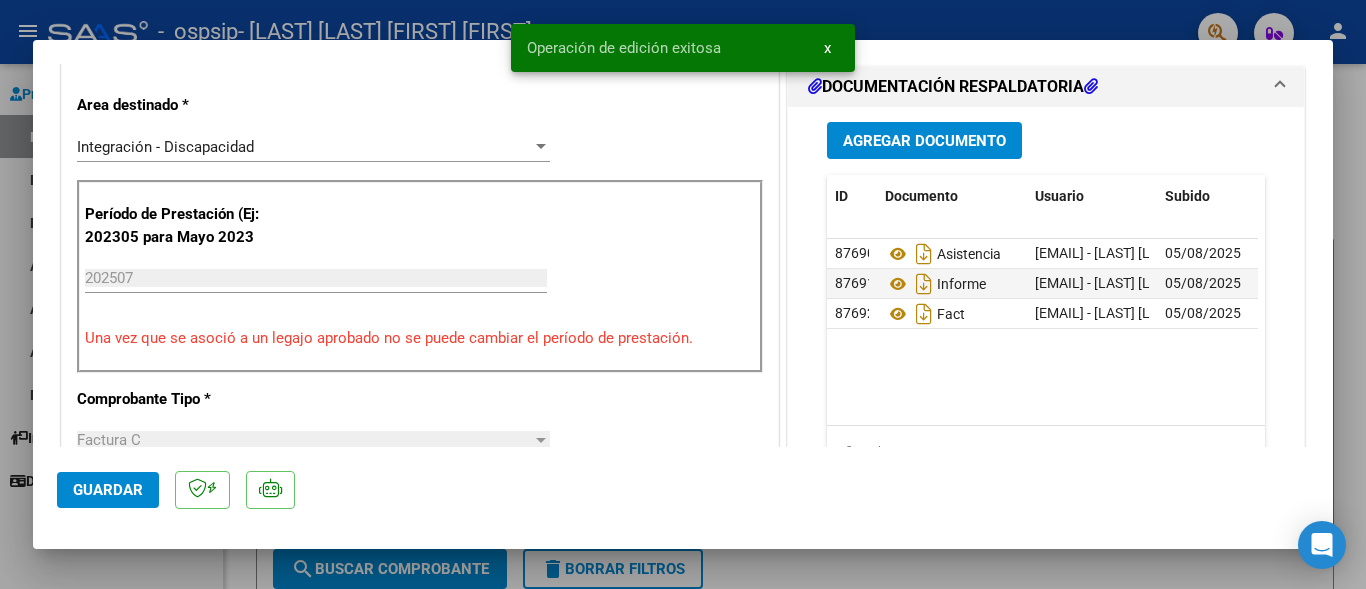 click at bounding box center [683, 294] 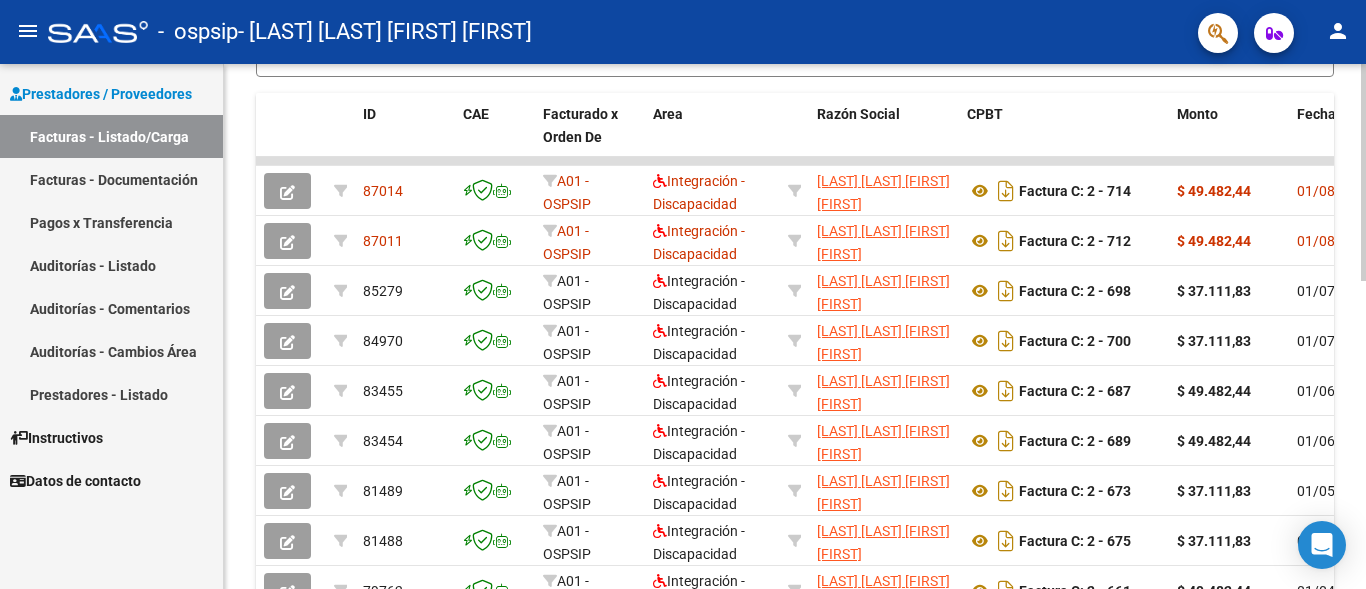 scroll, scrollTop: 524, scrollLeft: 0, axis: vertical 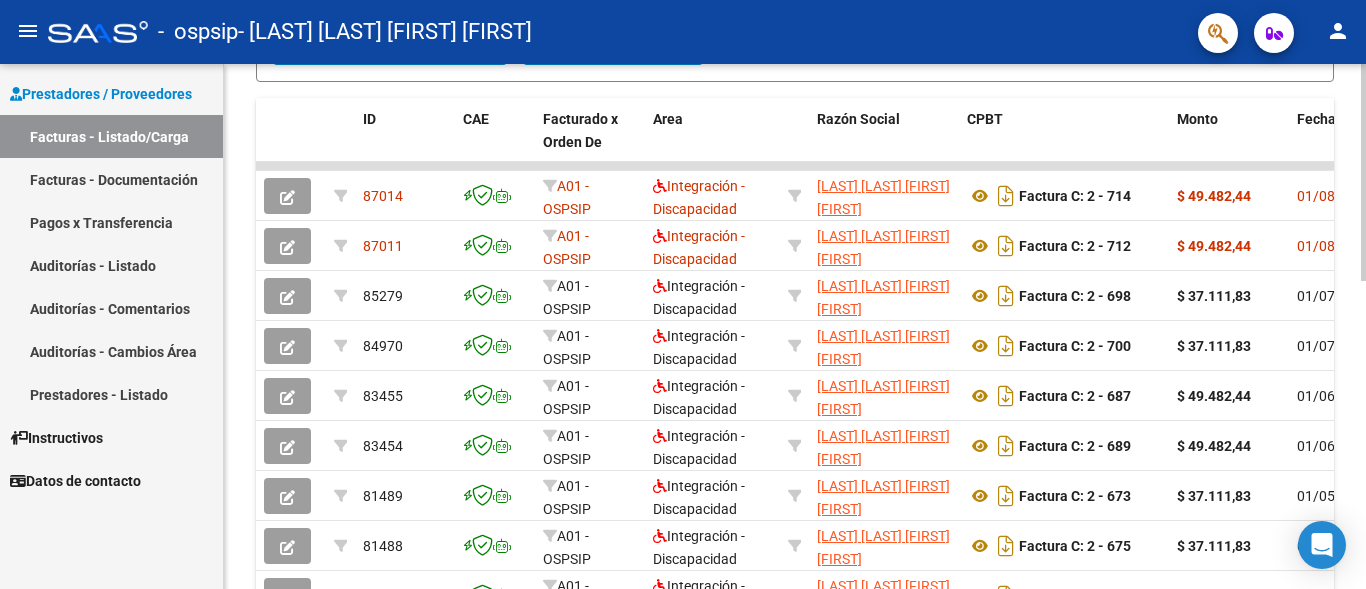 click 